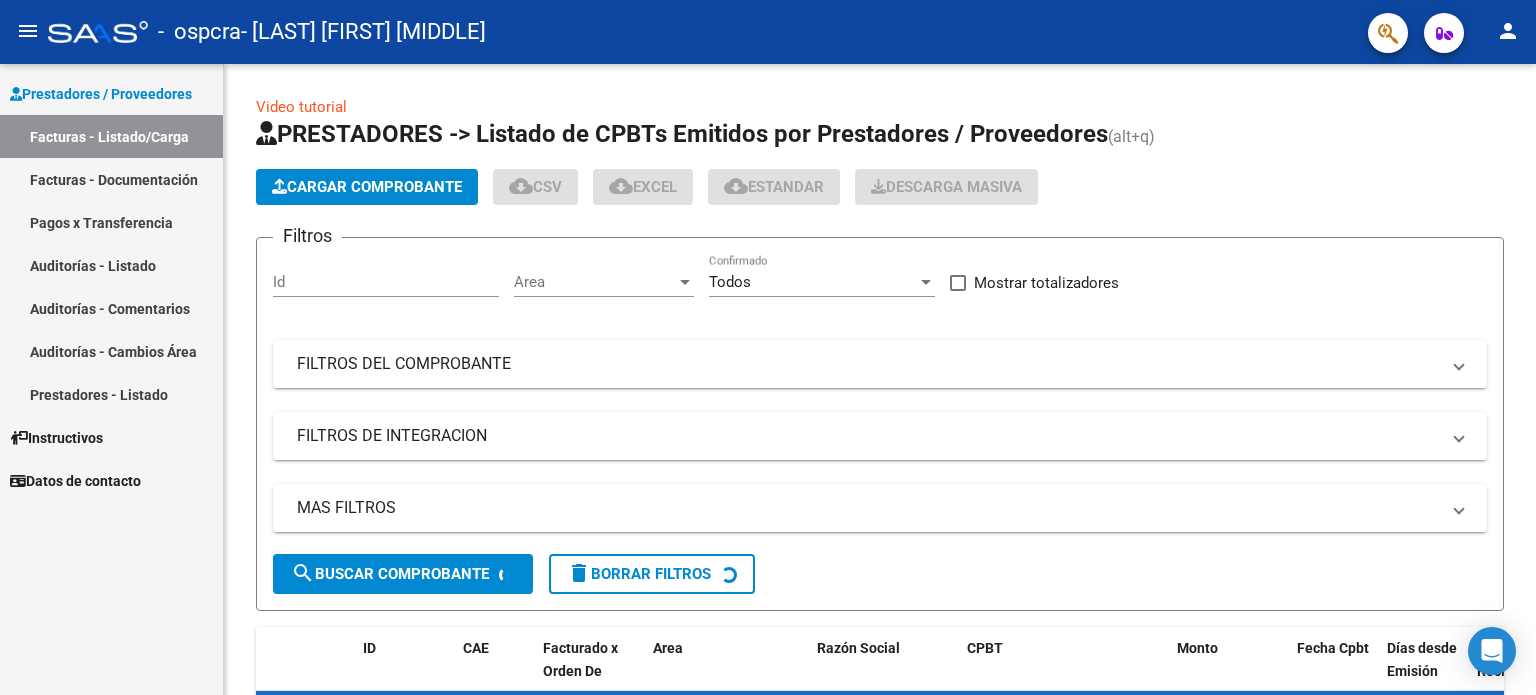 scroll, scrollTop: 0, scrollLeft: 0, axis: both 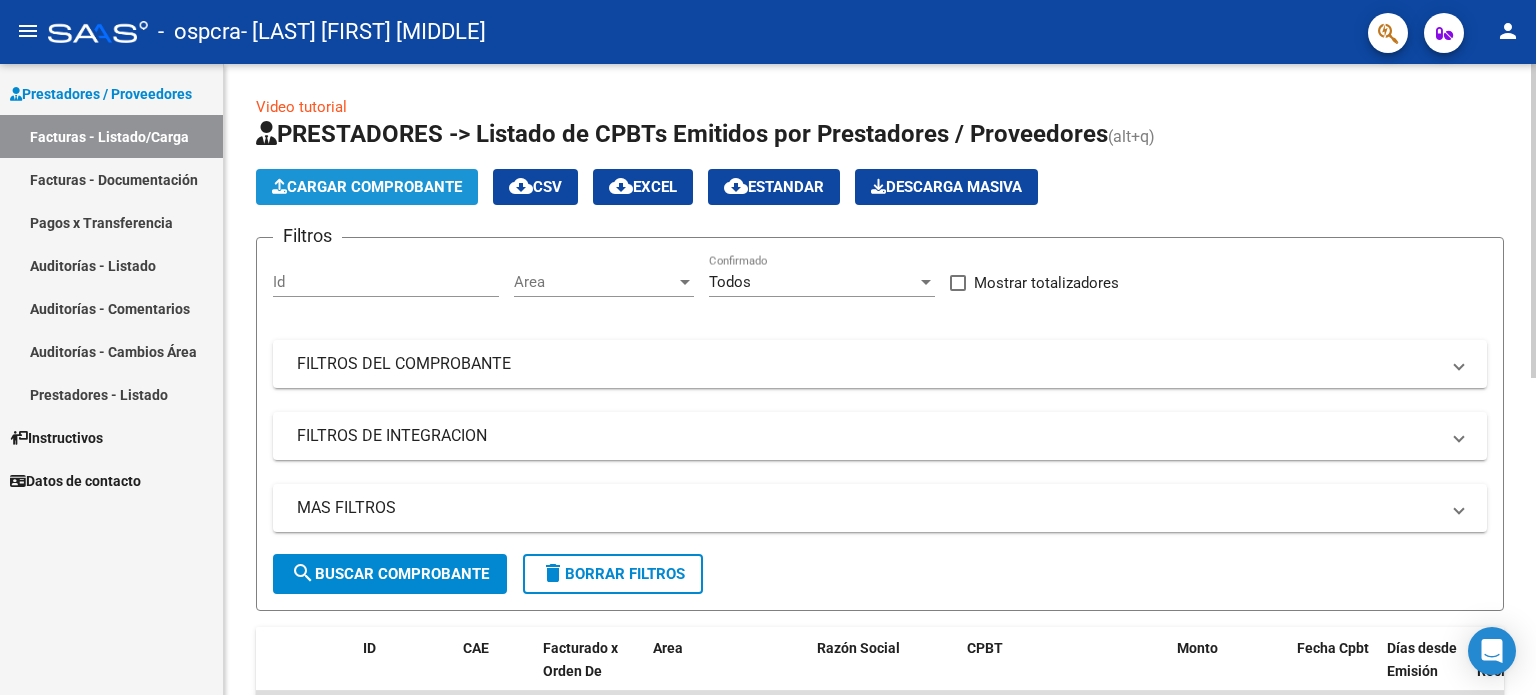 click on "Cargar Comprobante" 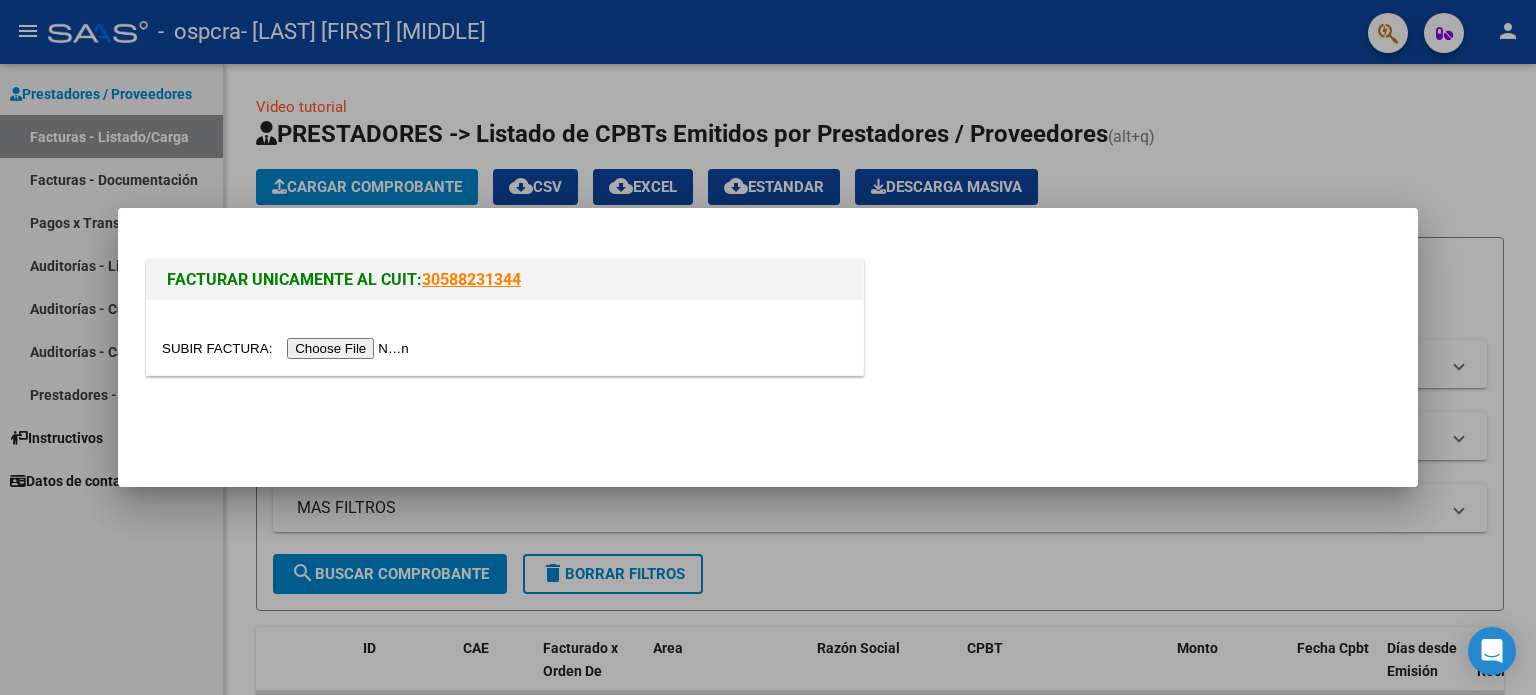 click at bounding box center (288, 348) 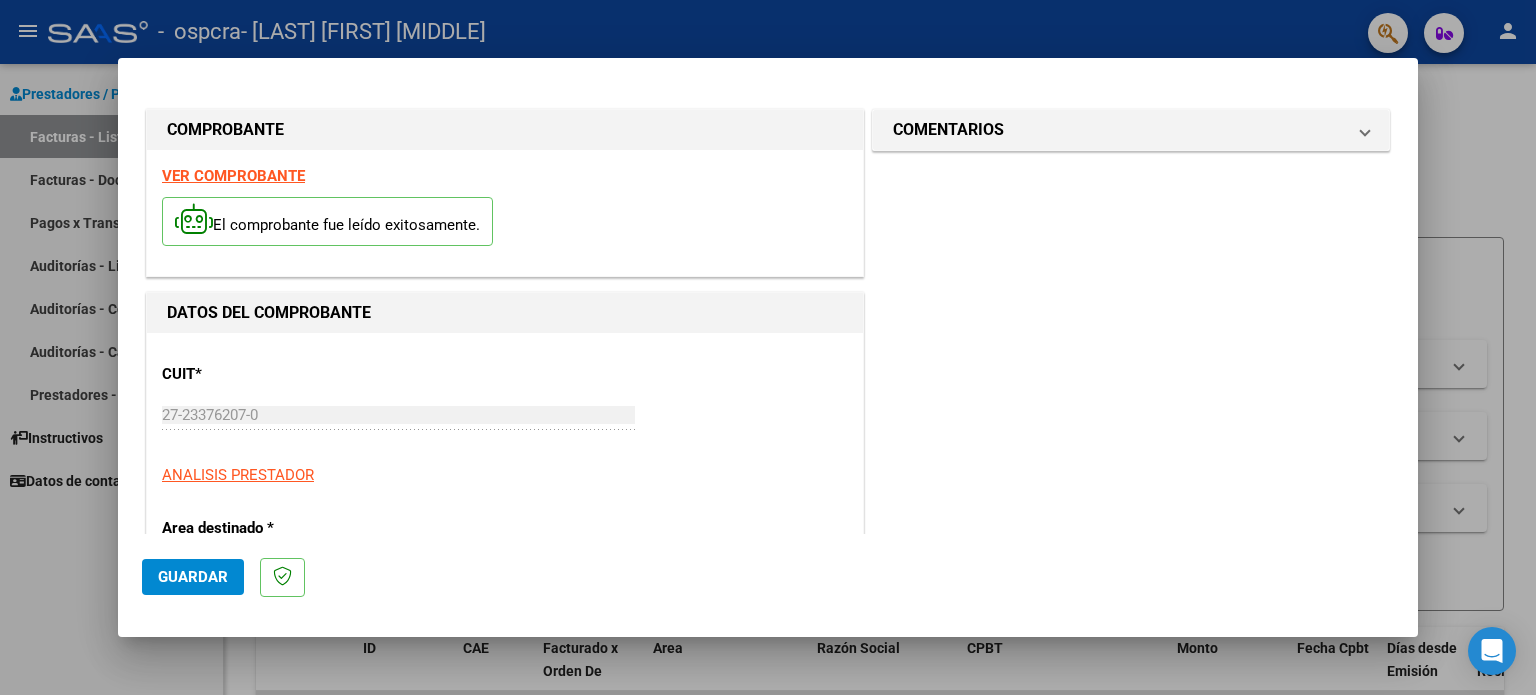 click on "Area destinado *" at bounding box center [265, 528] 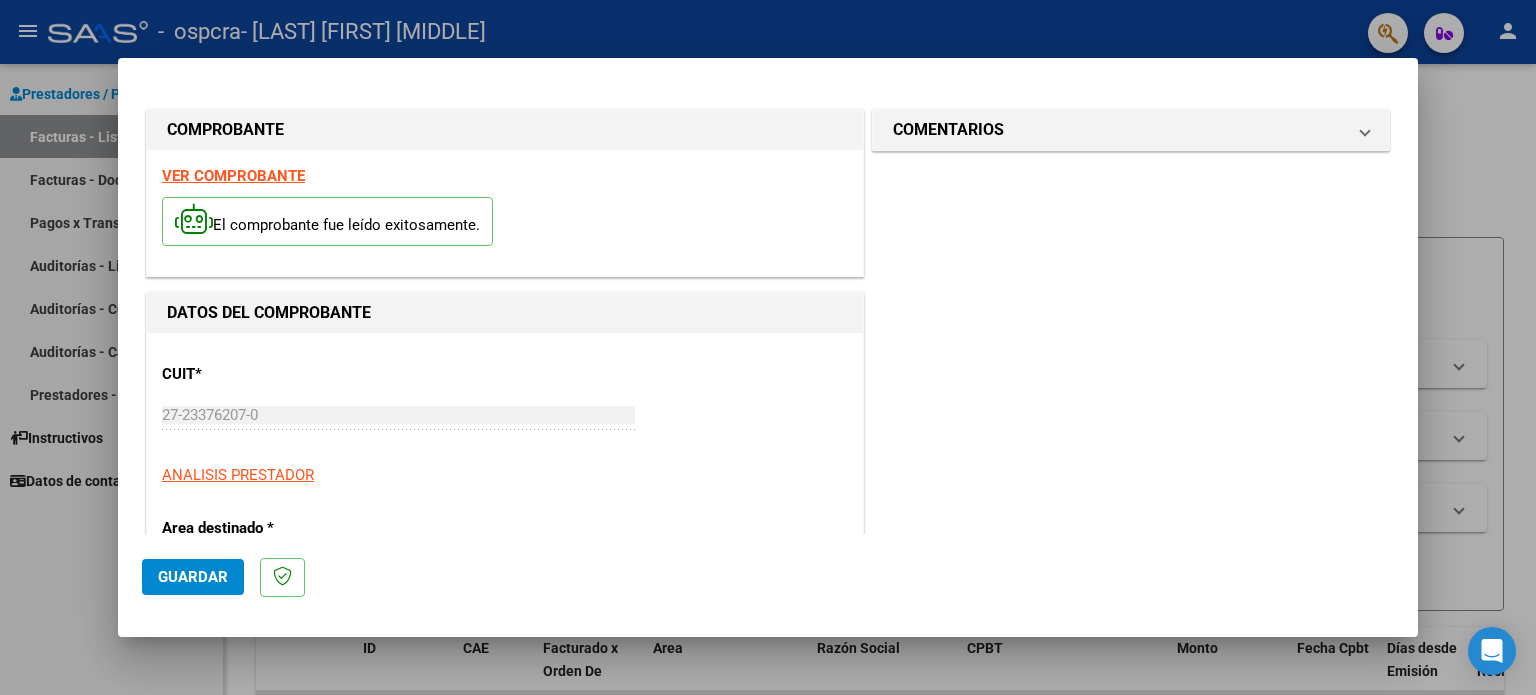 click on "Area destinado *" at bounding box center (265, 528) 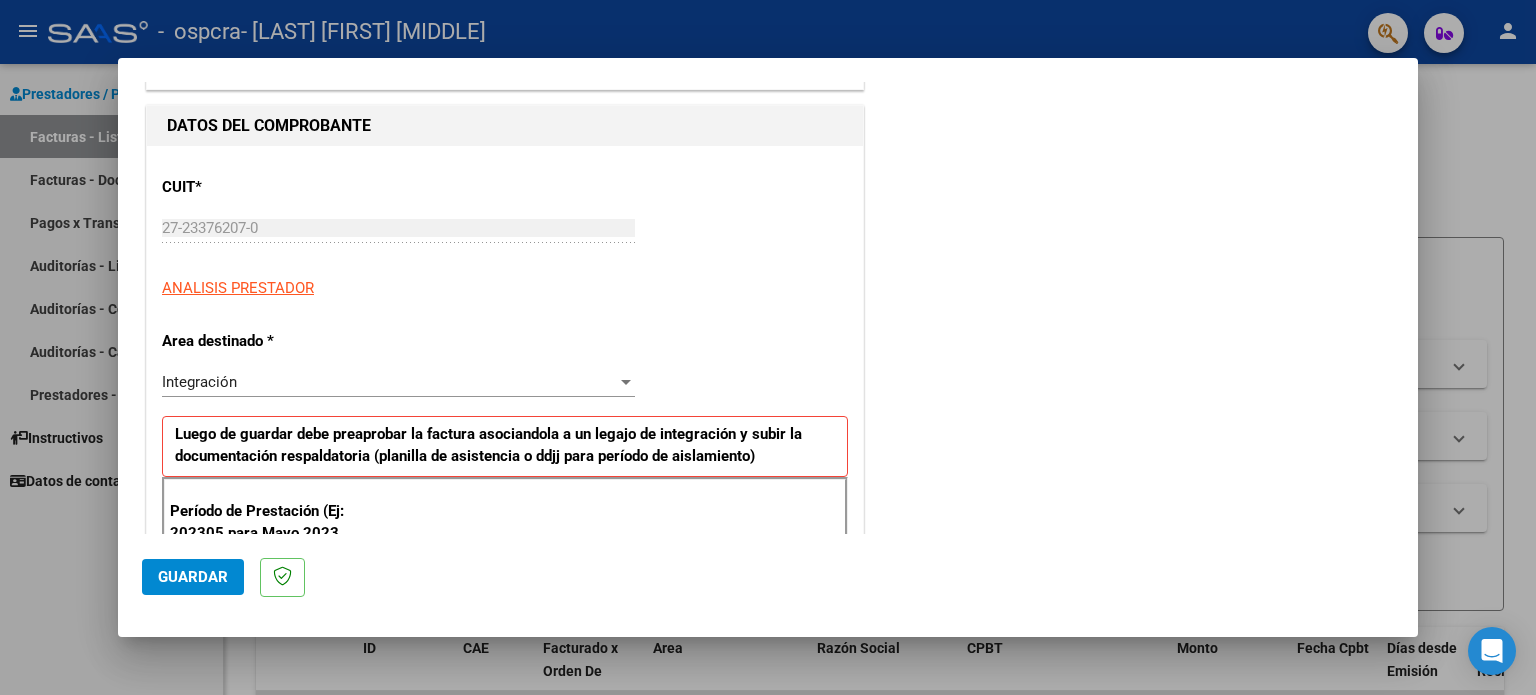 scroll, scrollTop: 200, scrollLeft: 0, axis: vertical 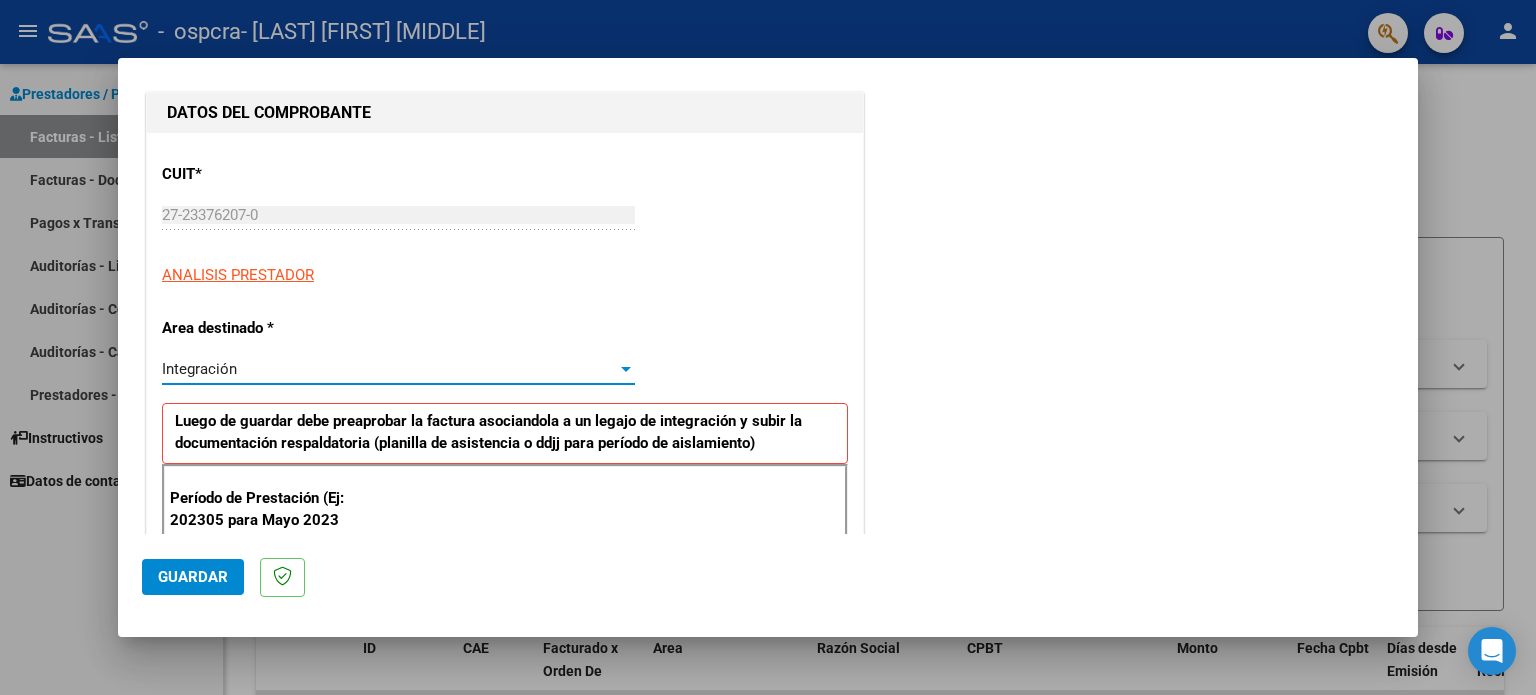 click on "Integración" at bounding box center (398, 369) 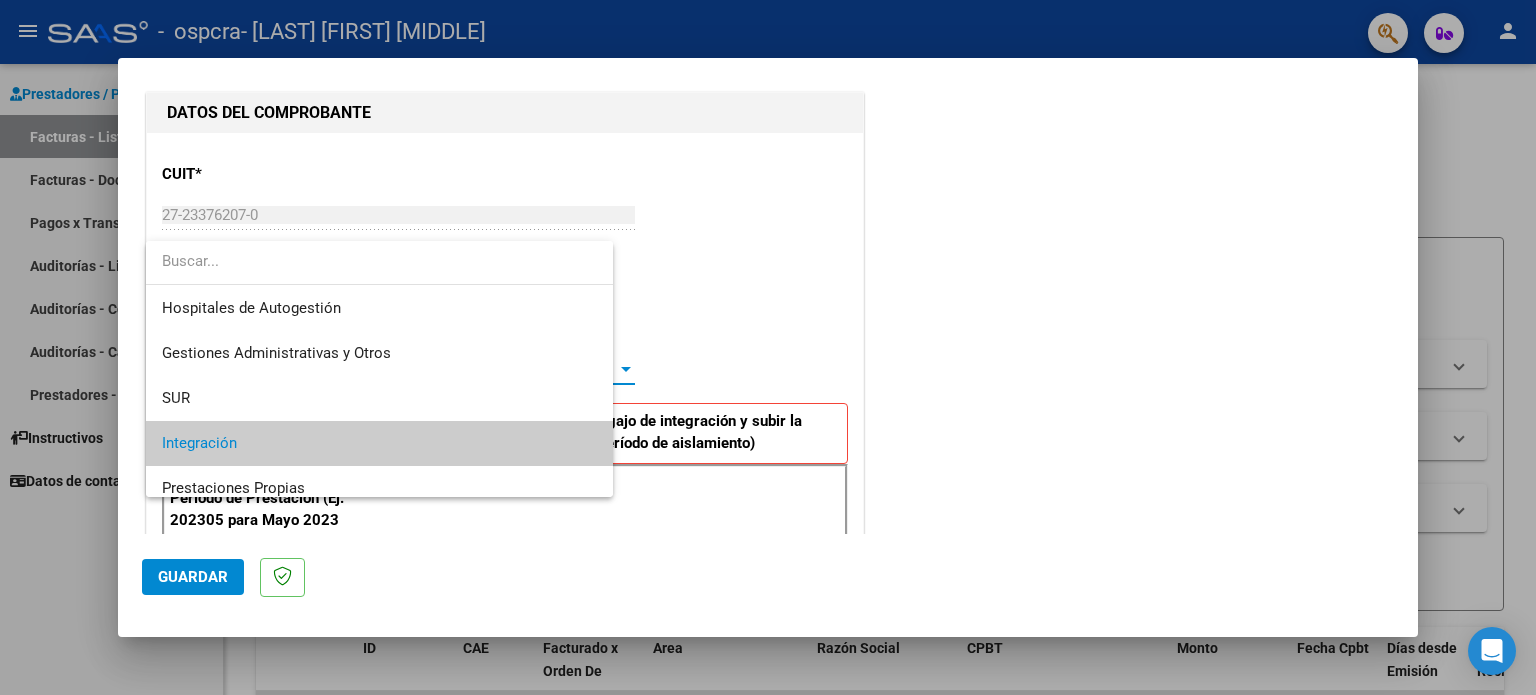 scroll, scrollTop: 74, scrollLeft: 0, axis: vertical 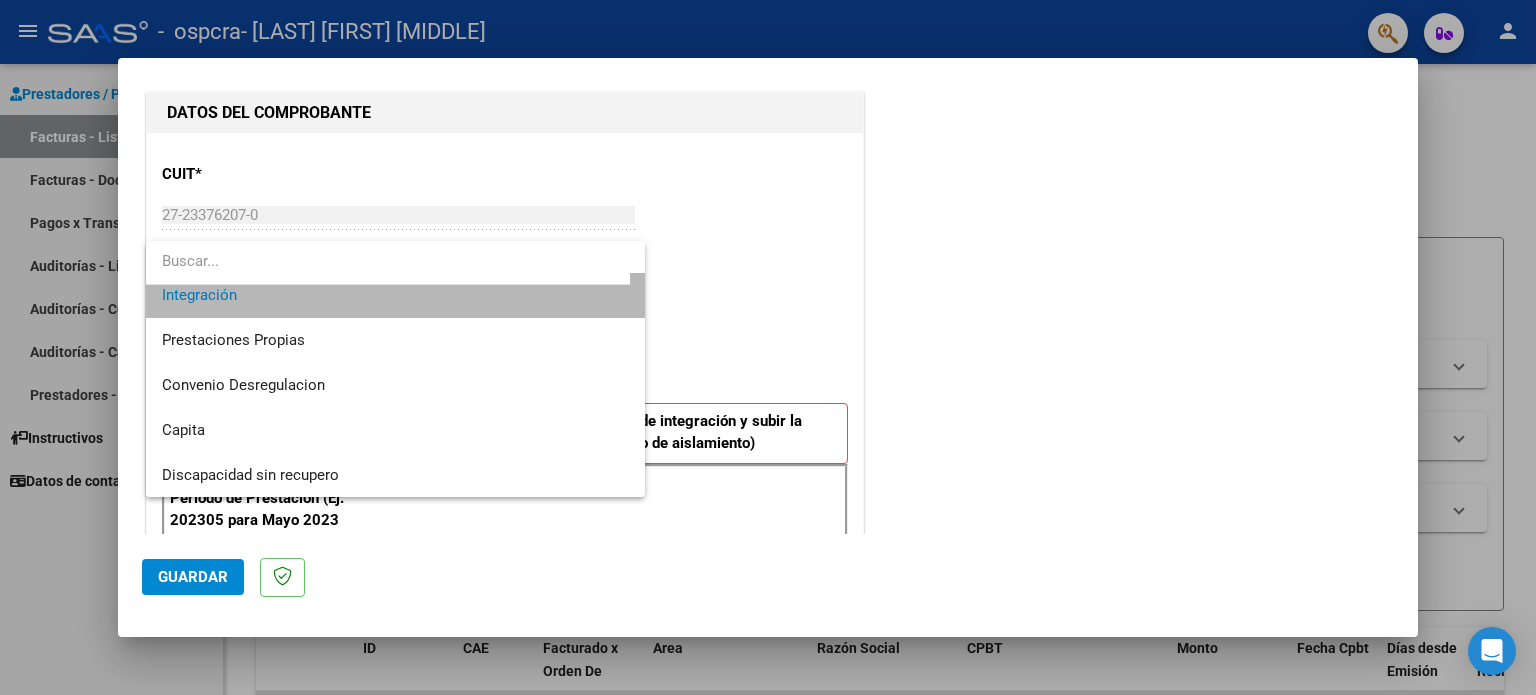 click on "Integración" at bounding box center (396, 295) 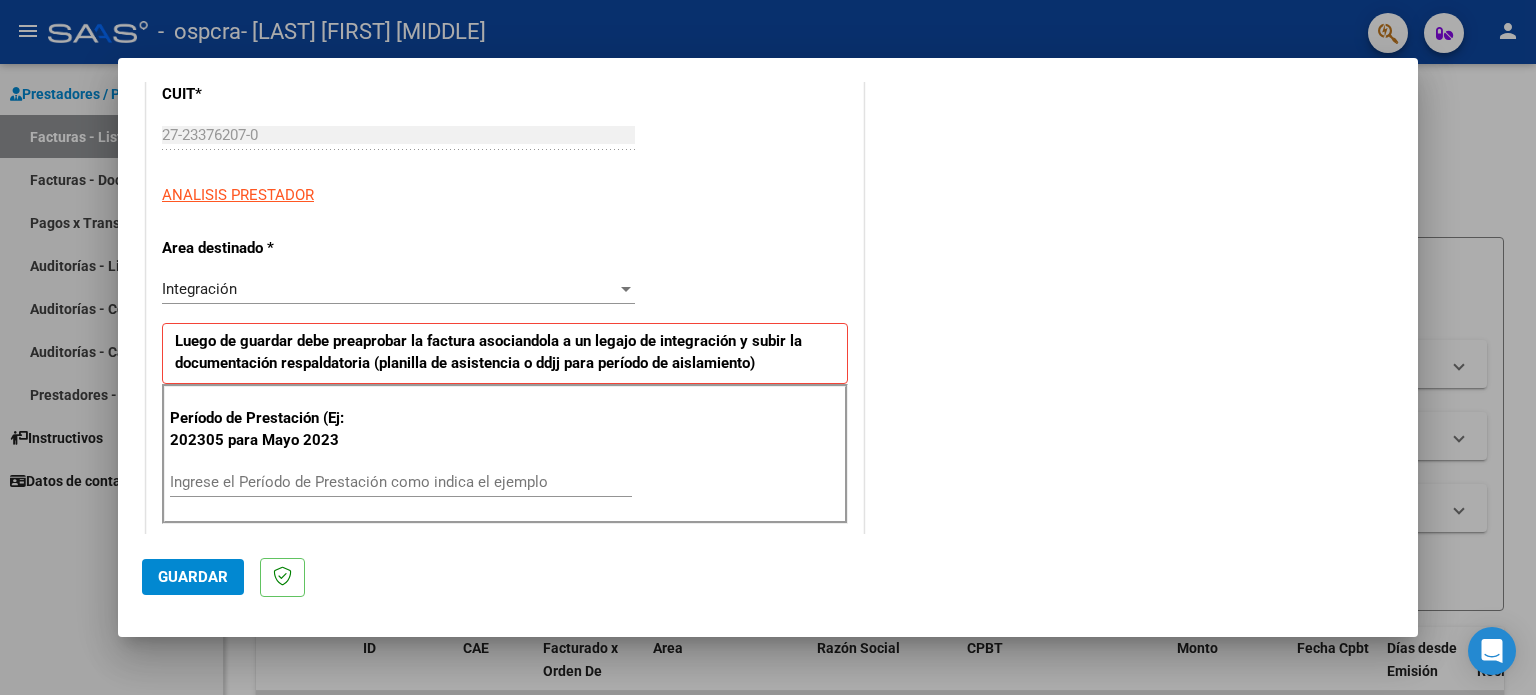 scroll, scrollTop: 320, scrollLeft: 0, axis: vertical 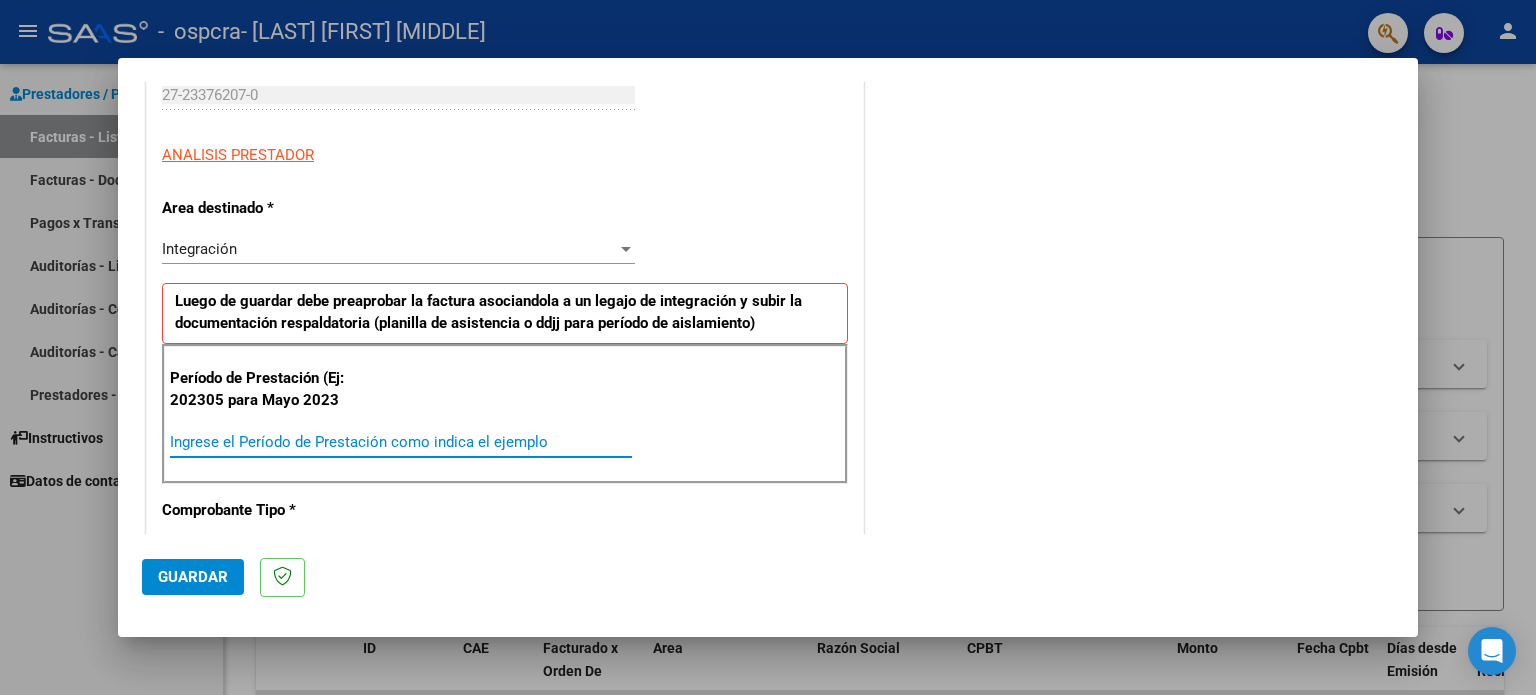 click on "Ingrese el Período de Prestación como indica el ejemplo" at bounding box center (401, 442) 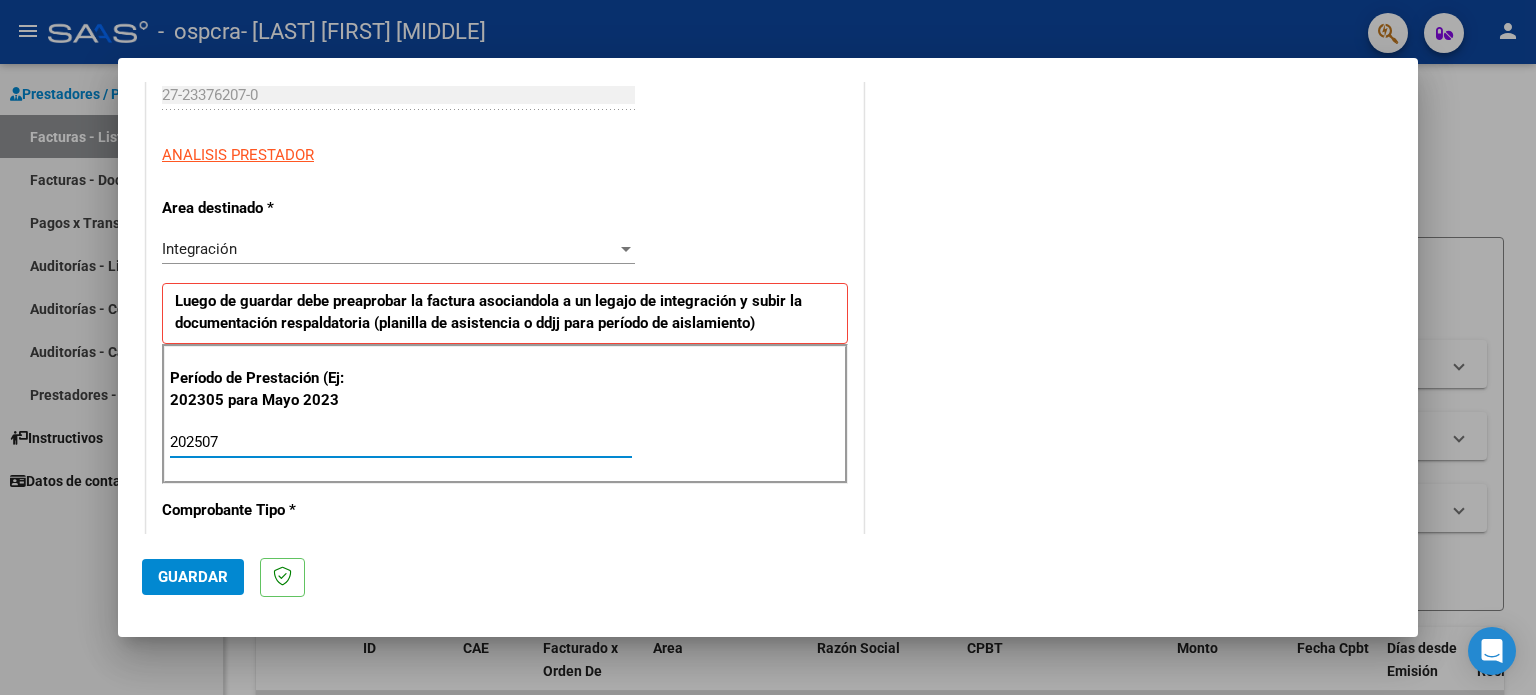 type on "202507" 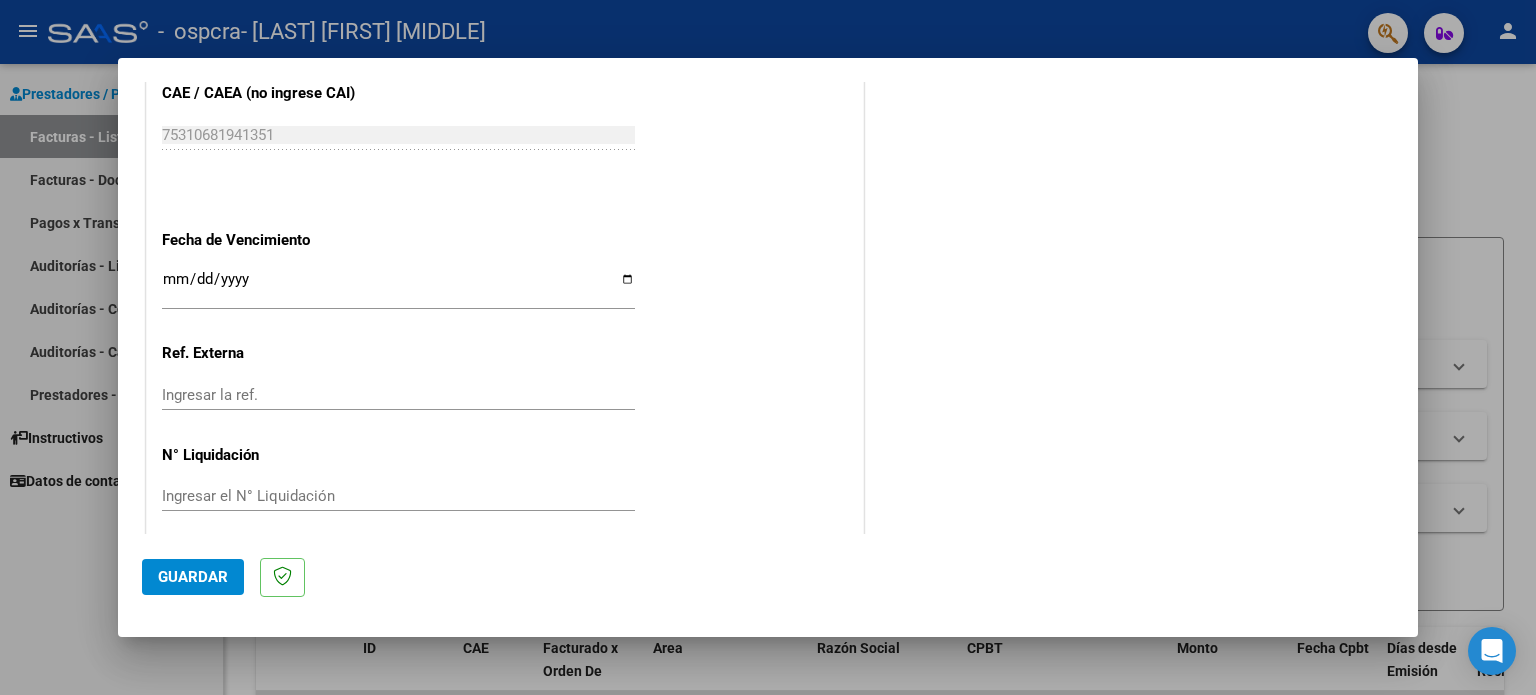 scroll, scrollTop: 1268, scrollLeft: 0, axis: vertical 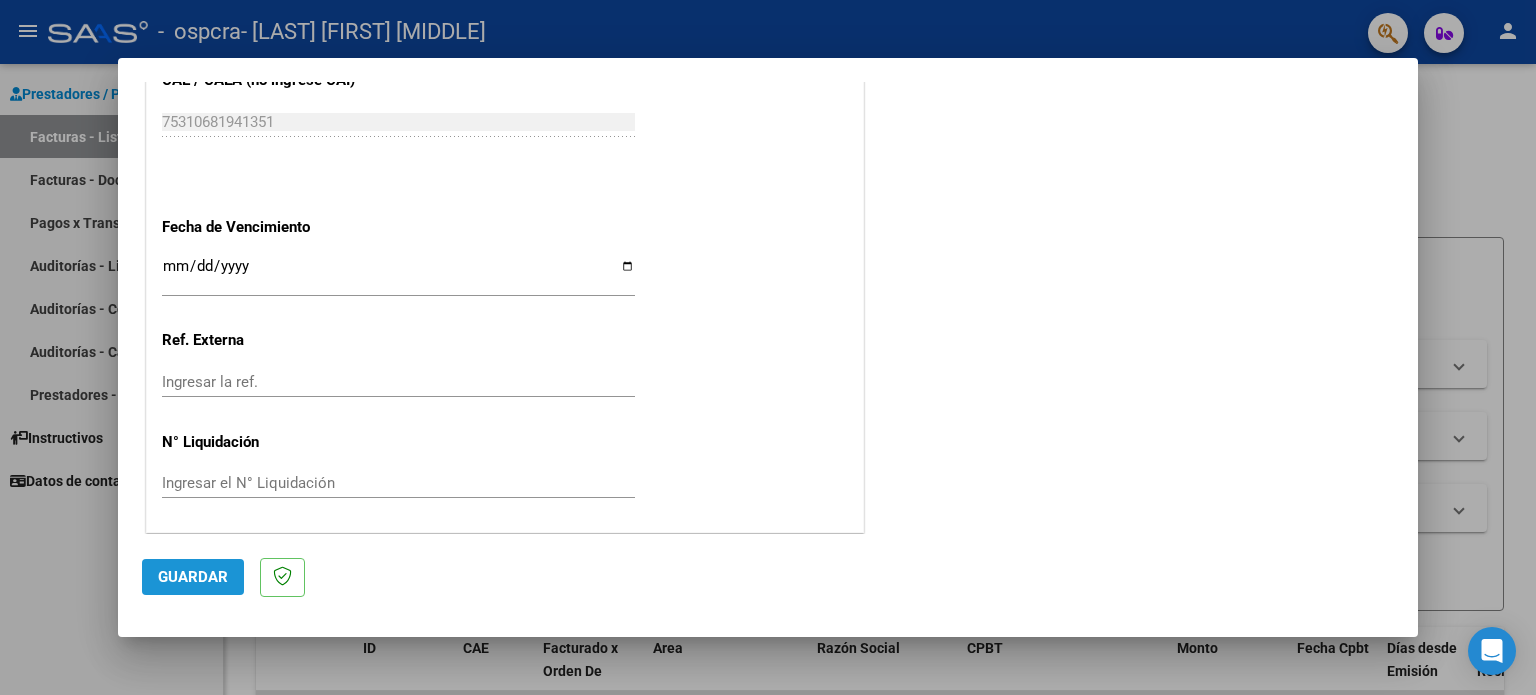 click on "Guardar" 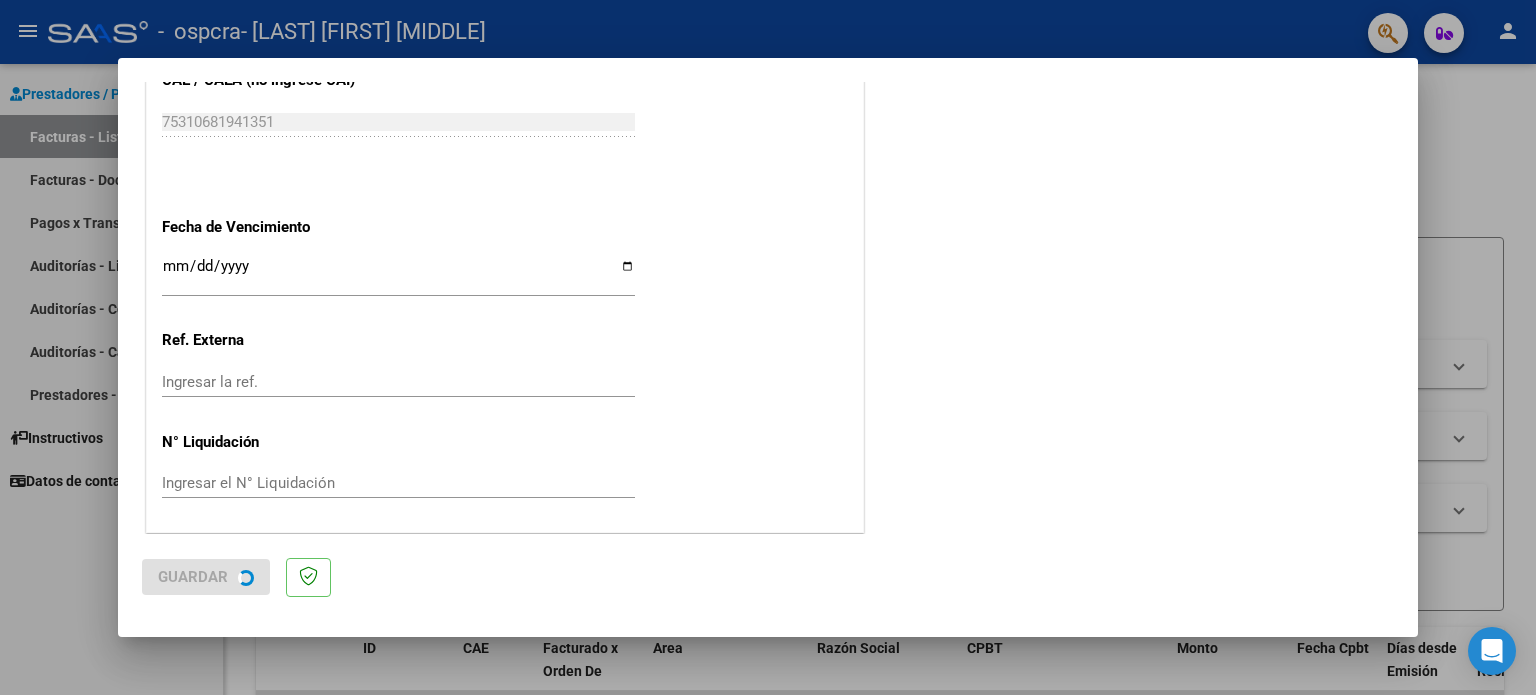 scroll, scrollTop: 0, scrollLeft: 0, axis: both 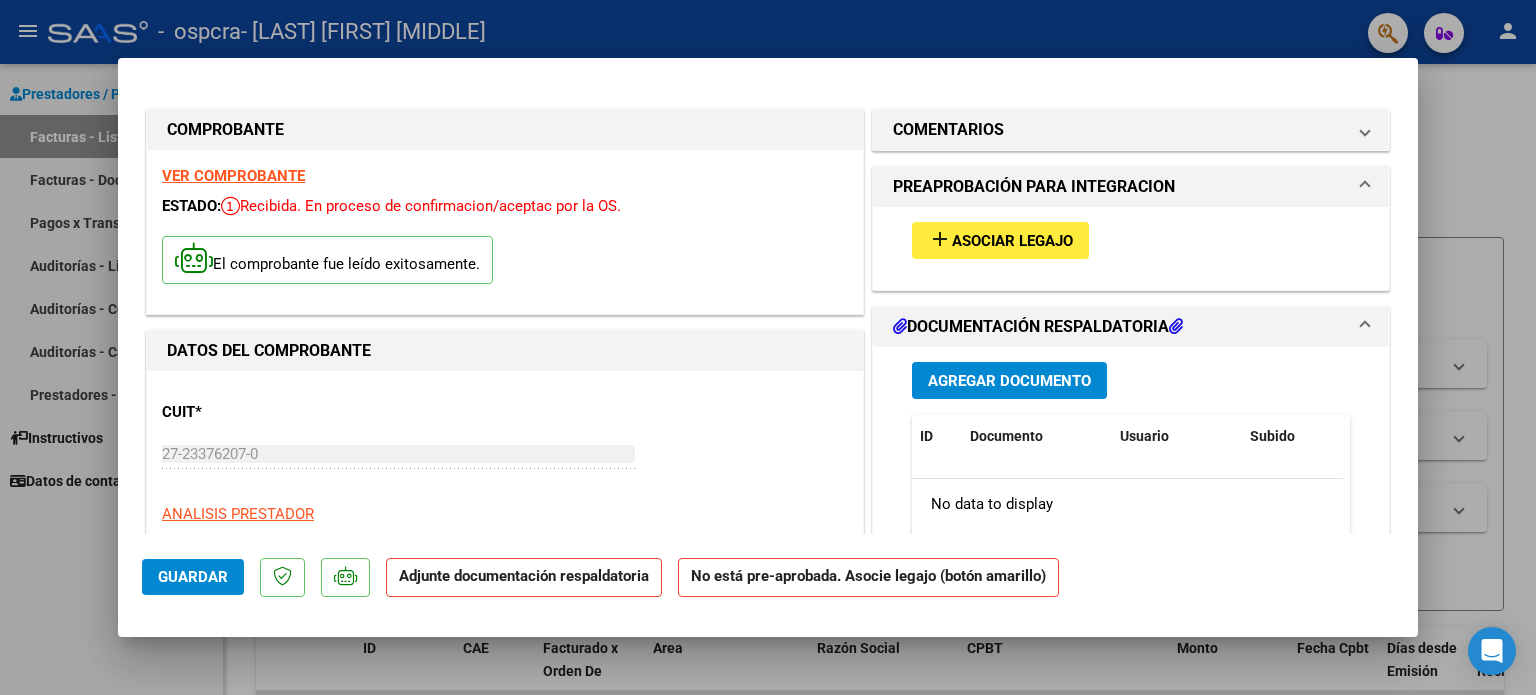 click on "Asociar Legajo" at bounding box center [1012, 241] 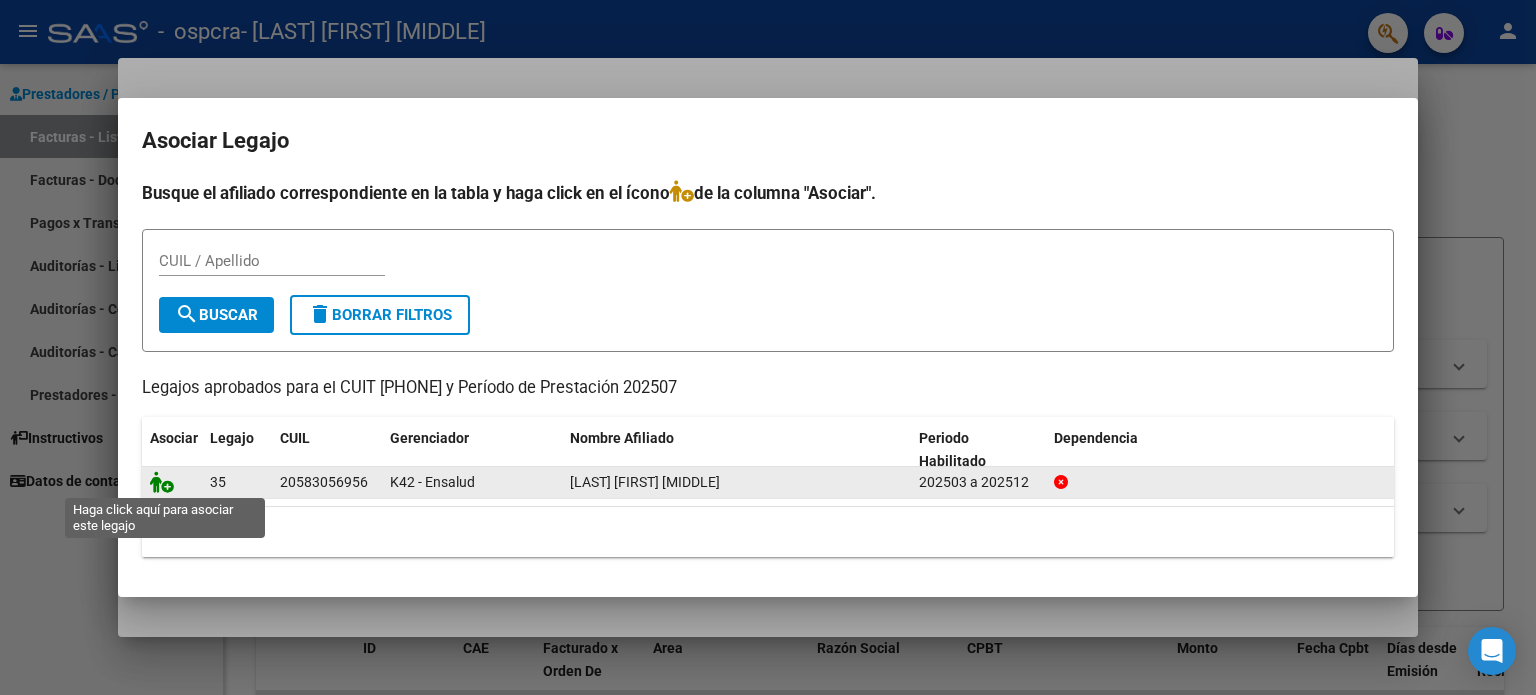 click 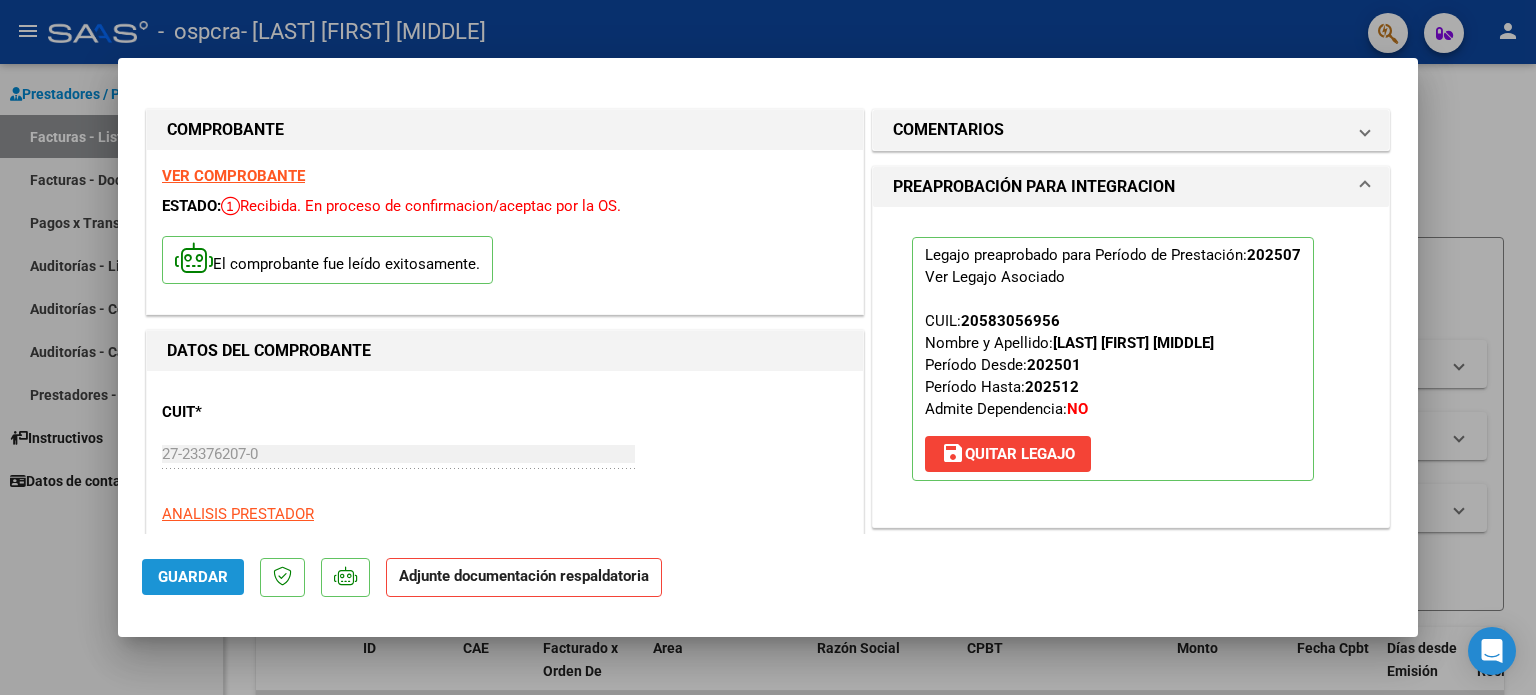 click on "Guardar" 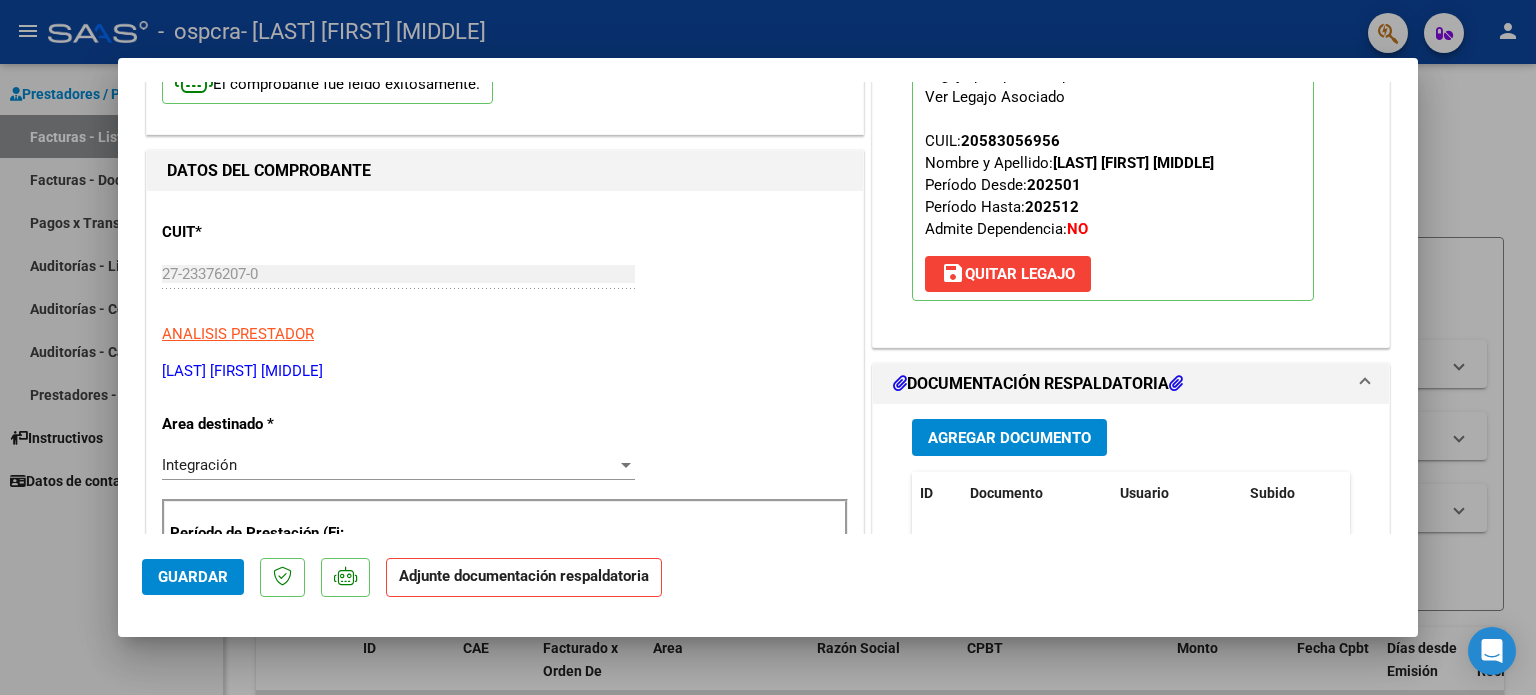 scroll, scrollTop: 200, scrollLeft: 0, axis: vertical 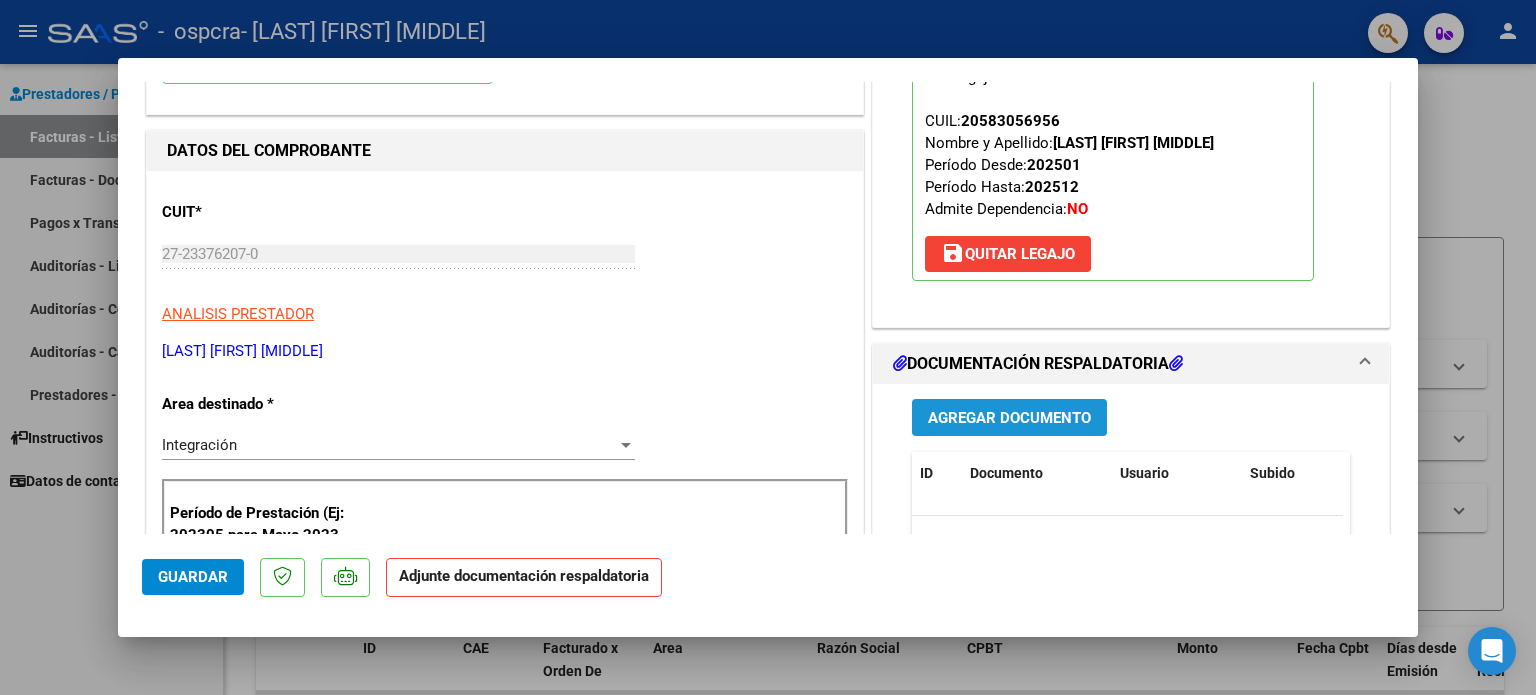 click on "Agregar Documento" at bounding box center (1009, 418) 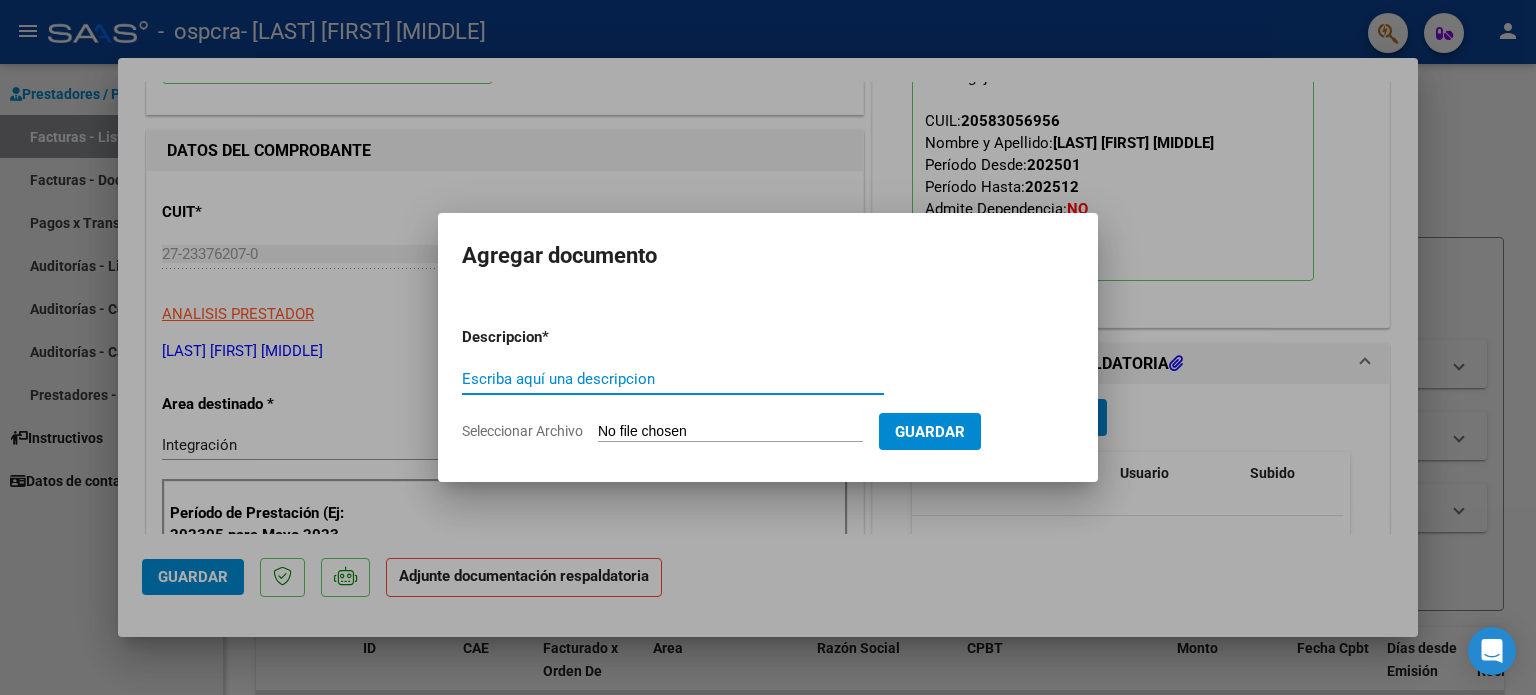 click on "Escriba aquí una descripcion" at bounding box center (673, 379) 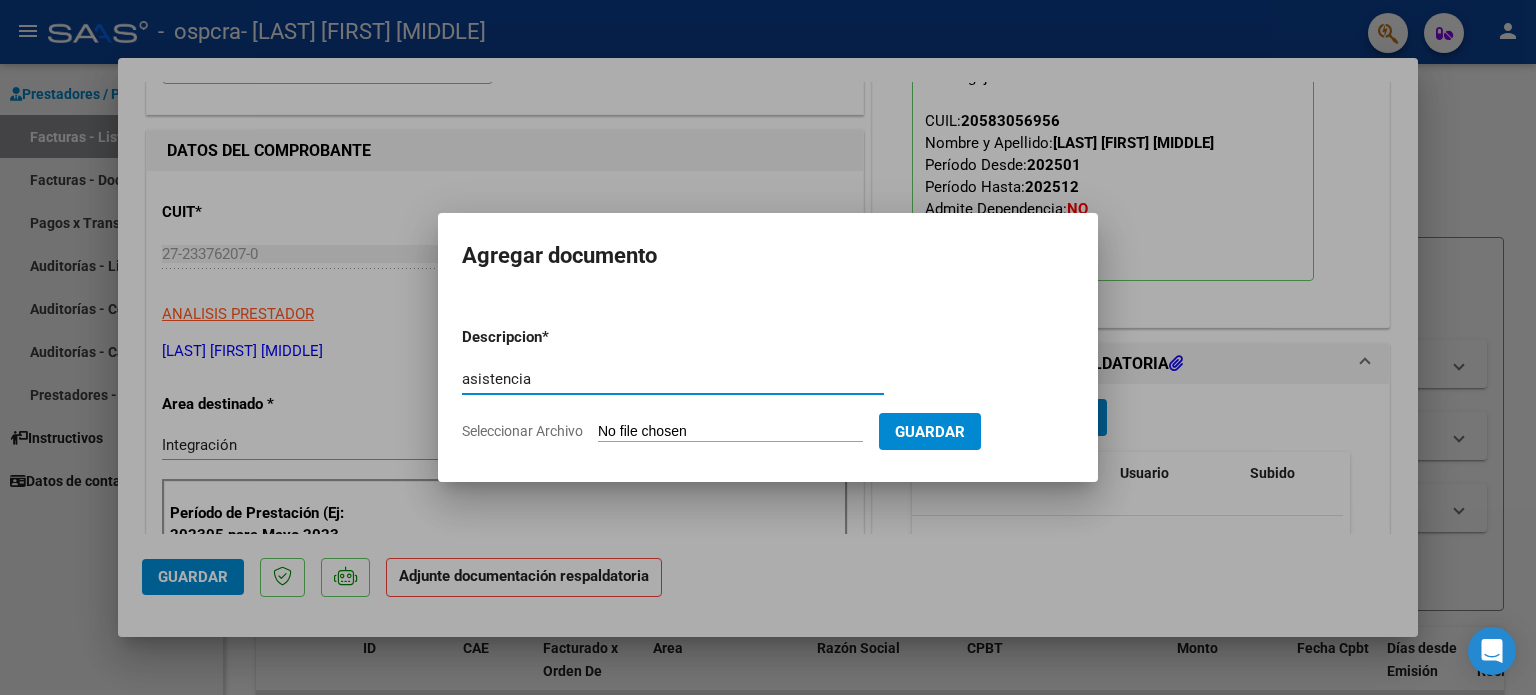 type on "asistencia" 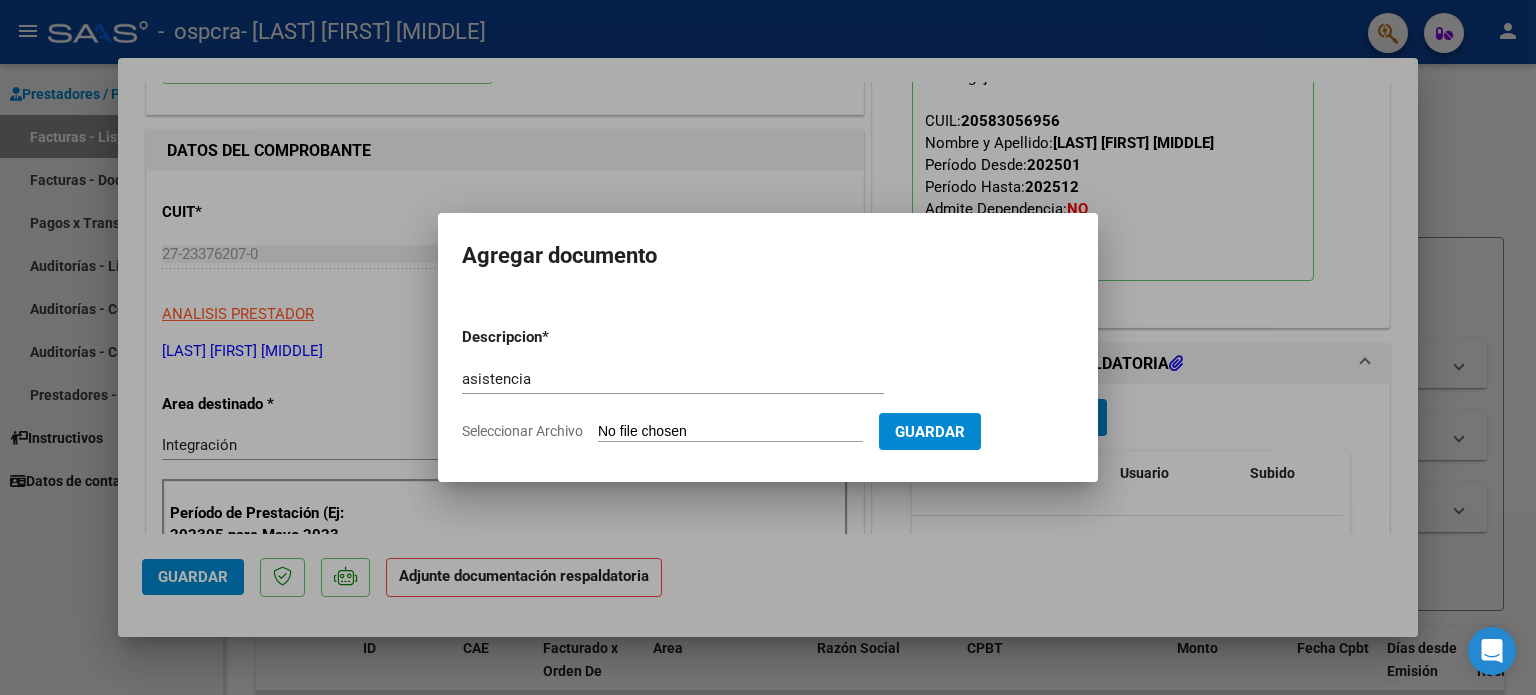 click at bounding box center [768, 347] 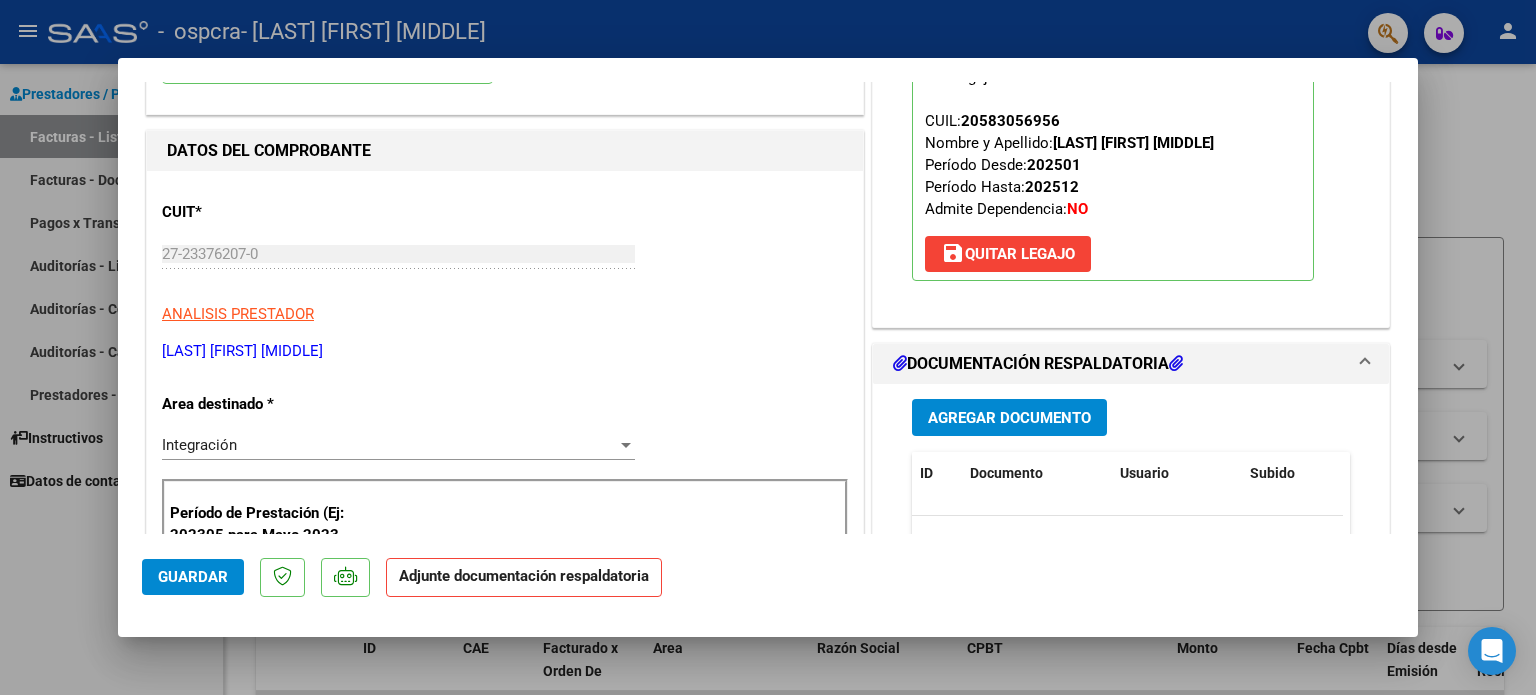 scroll, scrollTop: 595, scrollLeft: 0, axis: vertical 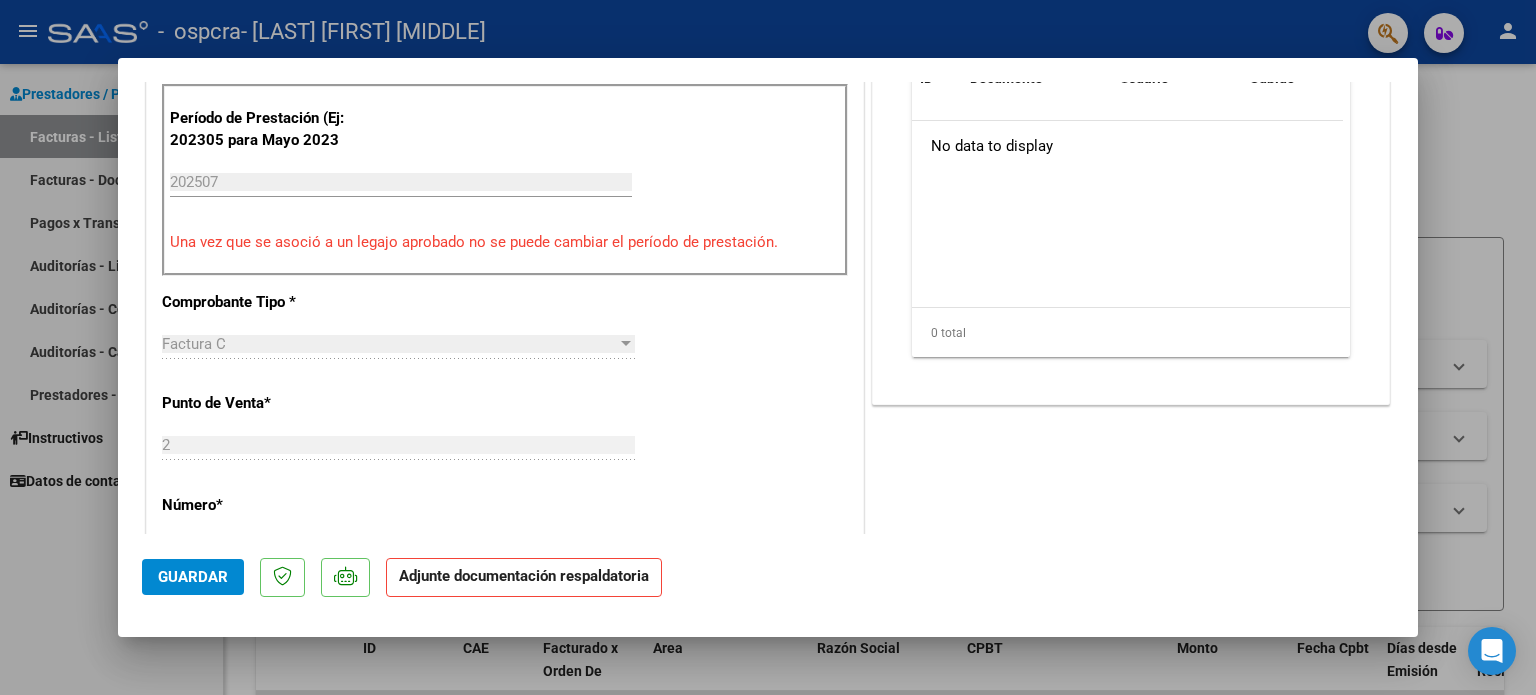 click on "CUIT  *   [PHONE] Ingresar CUIT  ANALISIS PRESTADOR  [LAST] [FIRST] [MIDDLE]  ARCA Padrón  Area destinado * Integración Seleccionar Area Período de Prestación (Ej: 202305 para Mayo 2023    202507 Ingrese el Período de Prestación como indica el ejemplo   Una vez que se asoció a un legajo aprobado no se puede cambiar el período de prestación.   Comprobante Tipo * Factura C Seleccionar Tipo Punto de Venta  *   2 Ingresar el Nro.  Número  *   429 Ingresar el Nro.  Monto  *   $ 98.964,88 Ingresar el monto  Fecha del Cpbt.  *   2025-08-01 Ingresar la fecha  CAE / CAEA (no ingrese CAI)    75310681941351 Ingresar el CAE o CAEA (no ingrese CAI)  Fecha de Vencimiento    Ingresar la fecha  Ref. Externa    Ingresar la ref.  N° Liquidación    Ingresar el N° Liquidación" at bounding box center (505, 524) 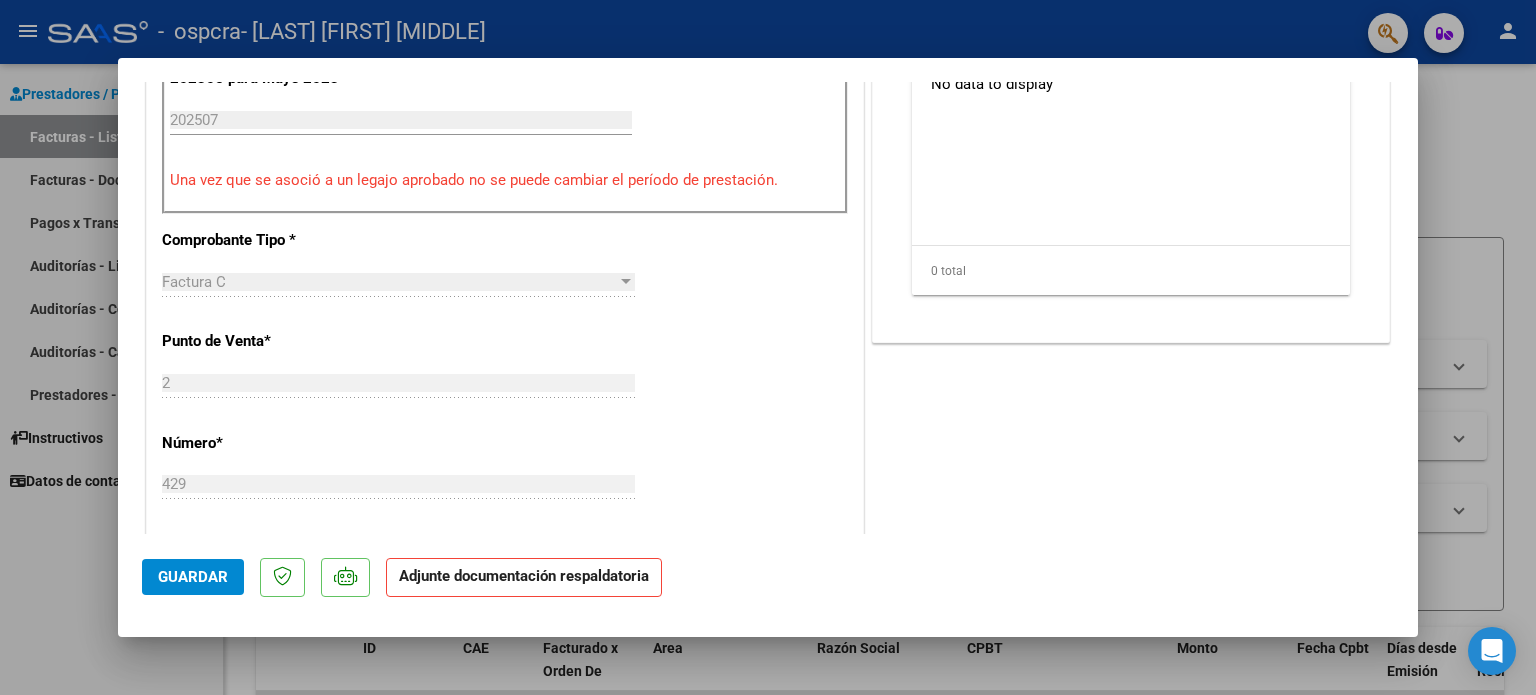 scroll, scrollTop: 675, scrollLeft: 0, axis: vertical 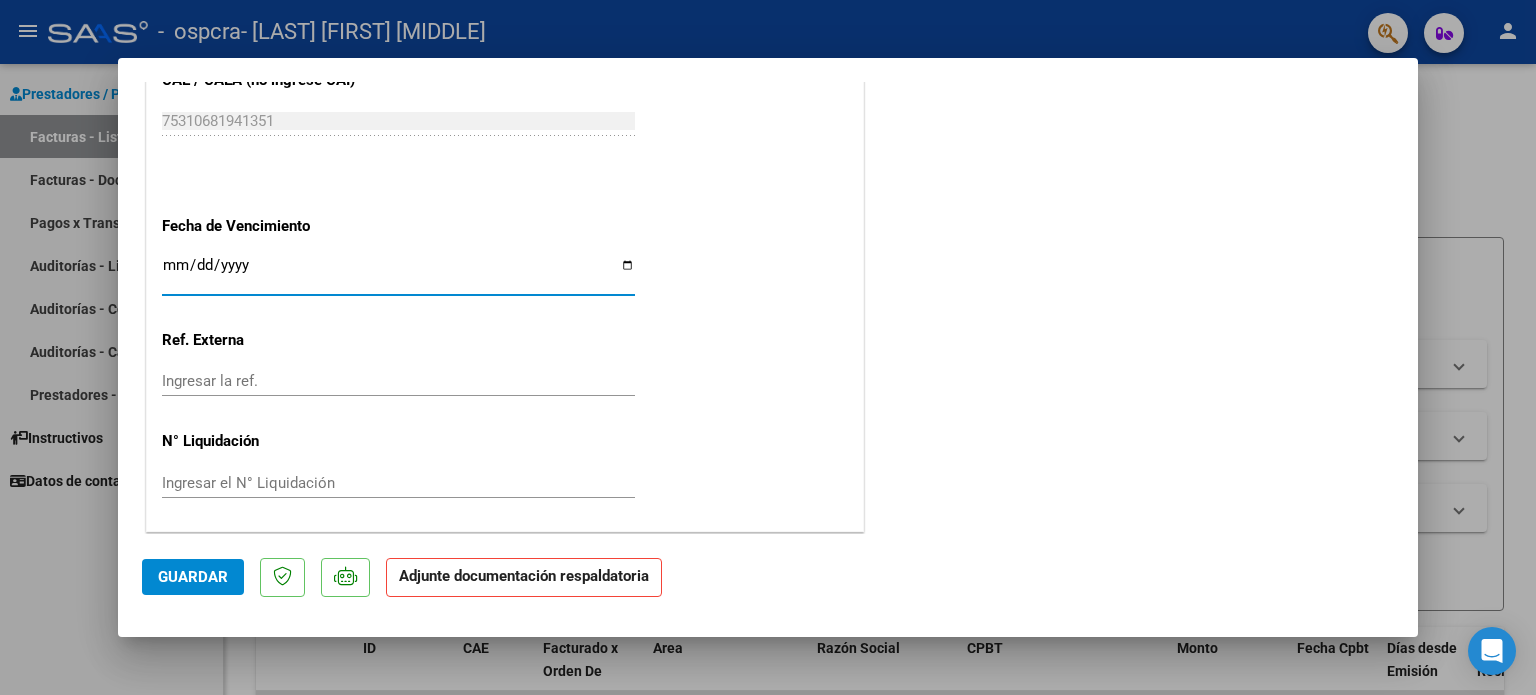 click on "Ingresar la fecha" at bounding box center [398, 273] 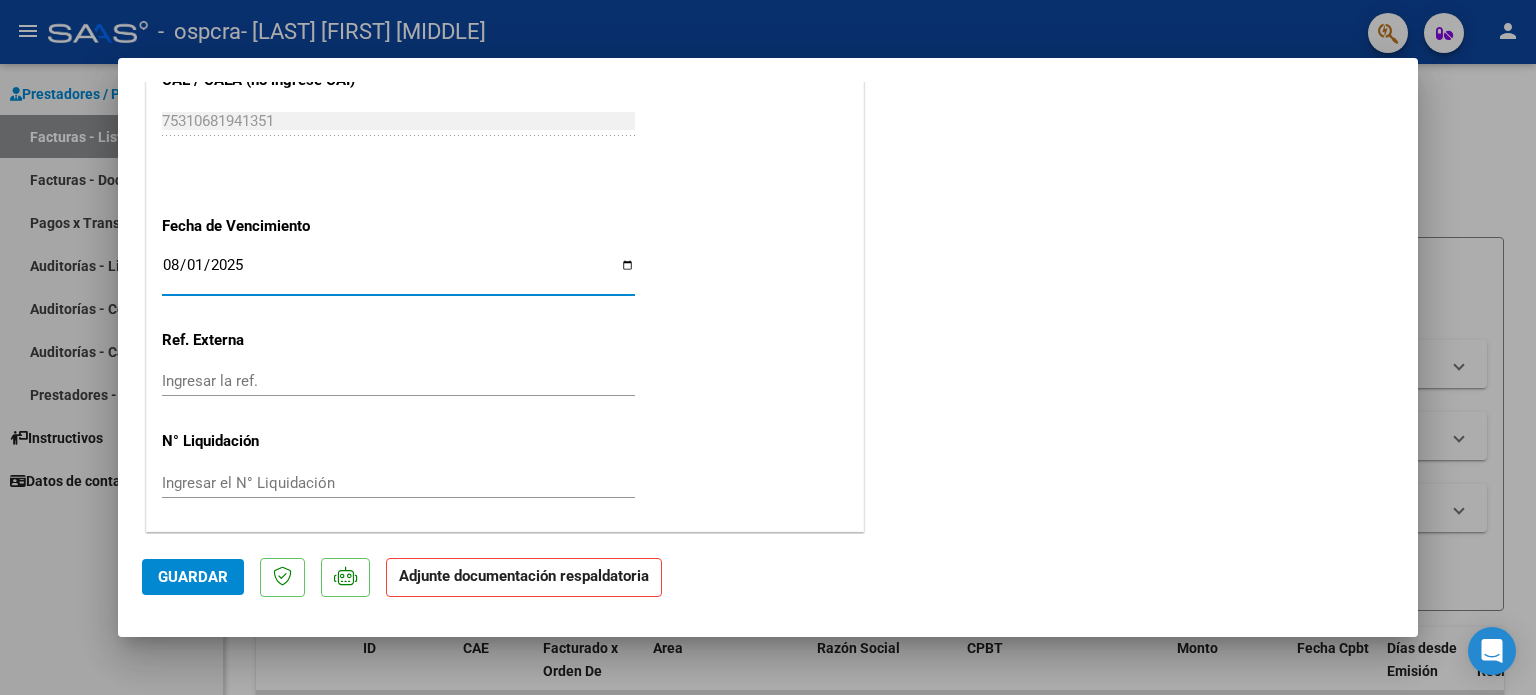 type on "2025-08-01" 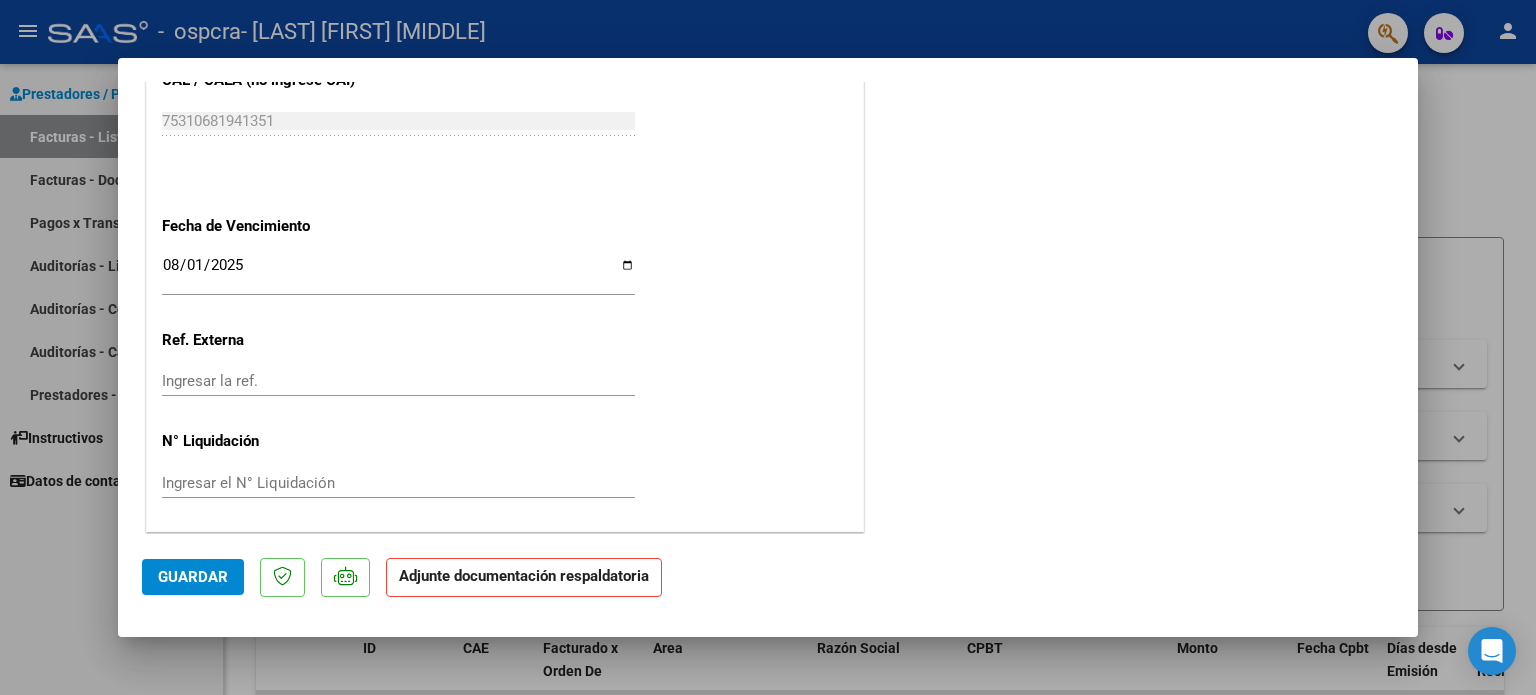 click on "Adjunte documentación respaldatoria" 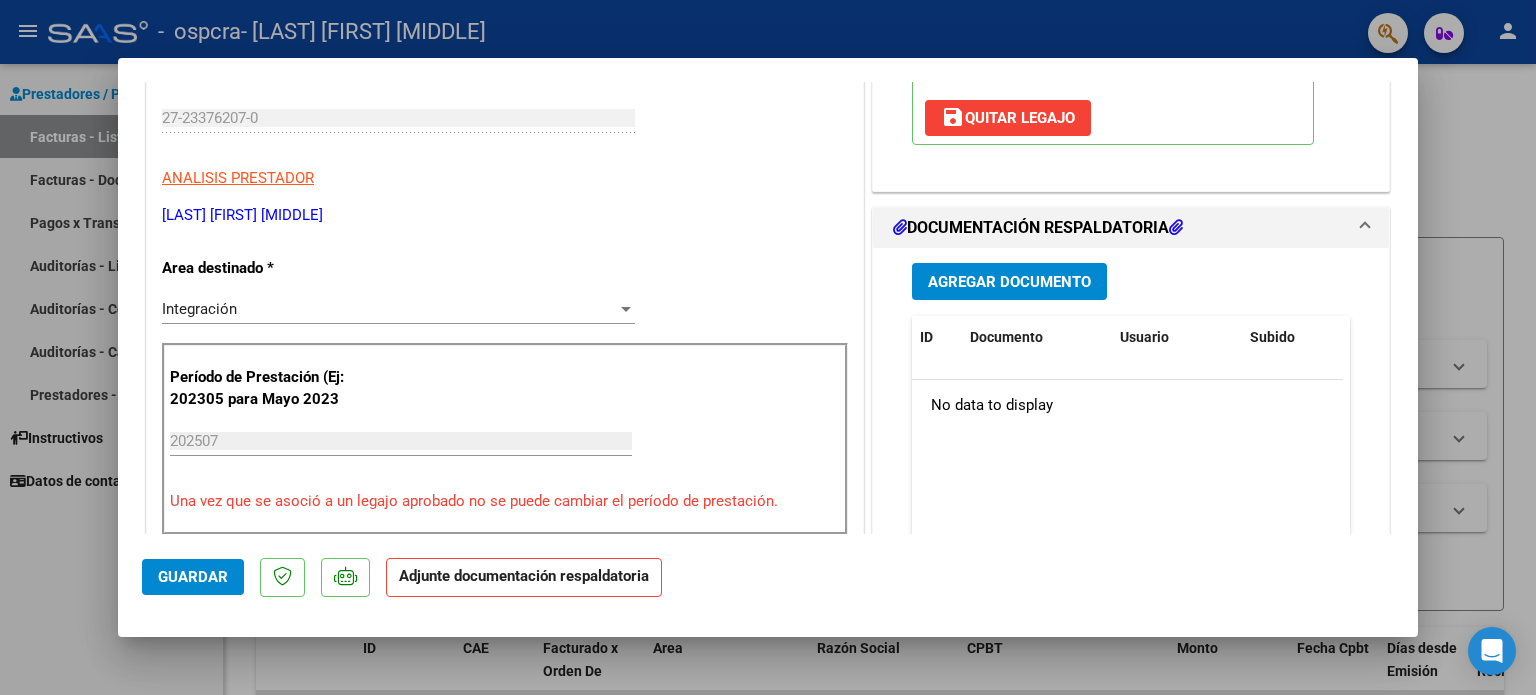 scroll, scrollTop: 296, scrollLeft: 0, axis: vertical 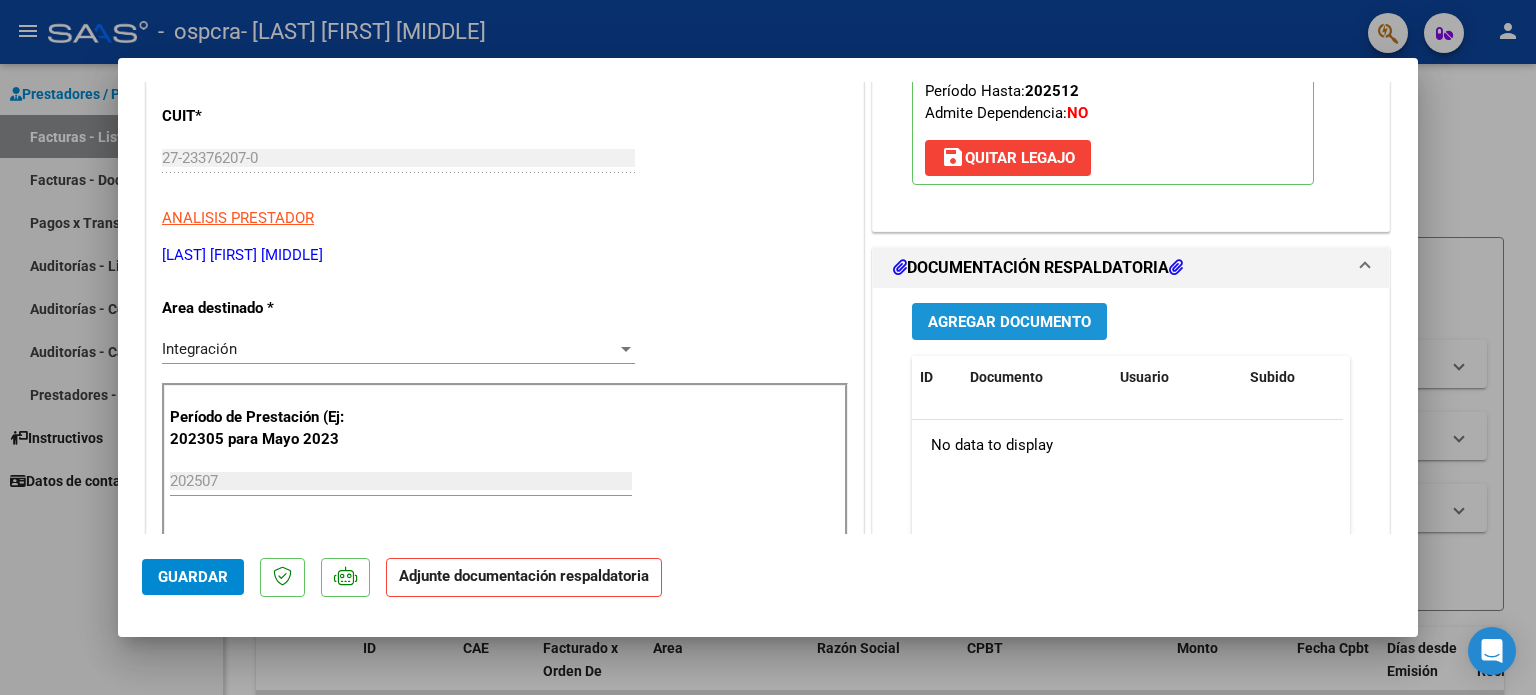 click on "Agregar Documento" at bounding box center (1009, 322) 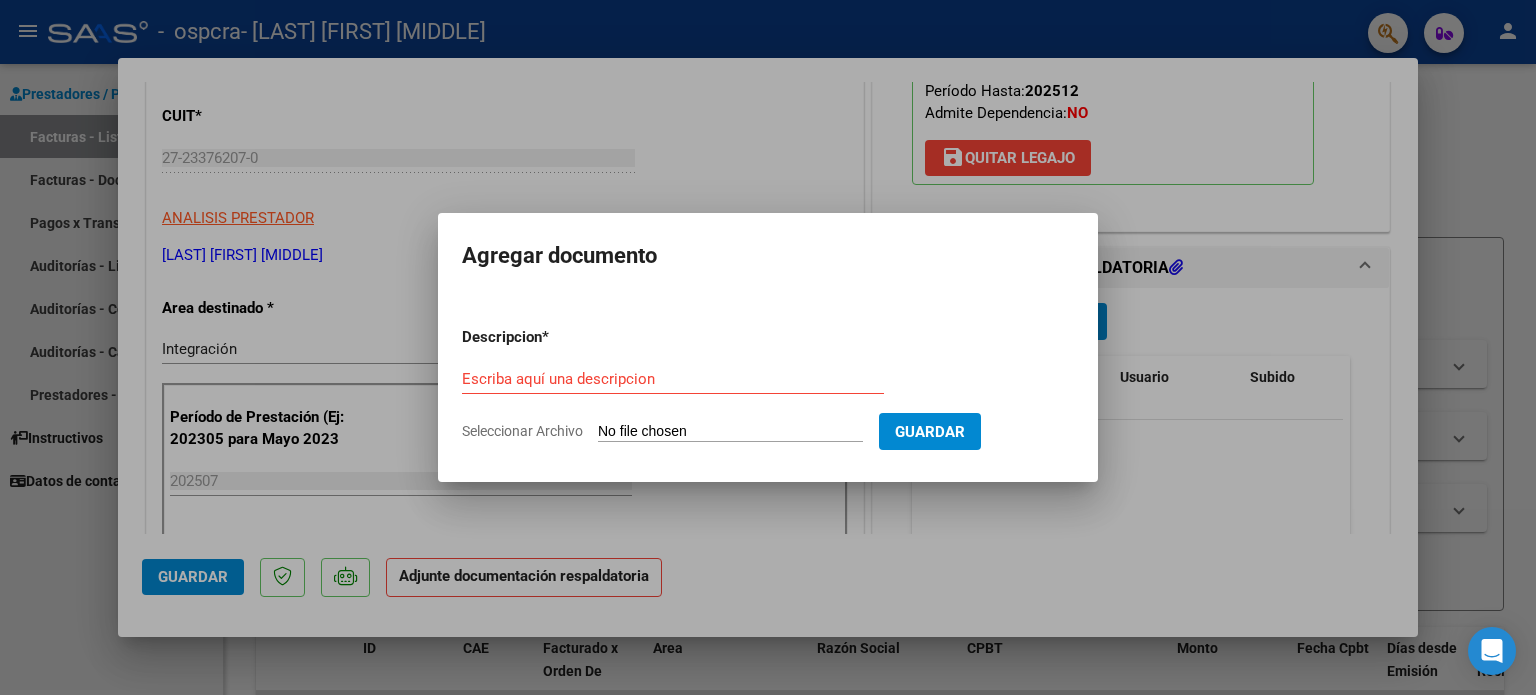 click on "Descripcion  *   Escriba aquí una descripcion  Seleccionar Archivo Guardar" at bounding box center (768, 384) 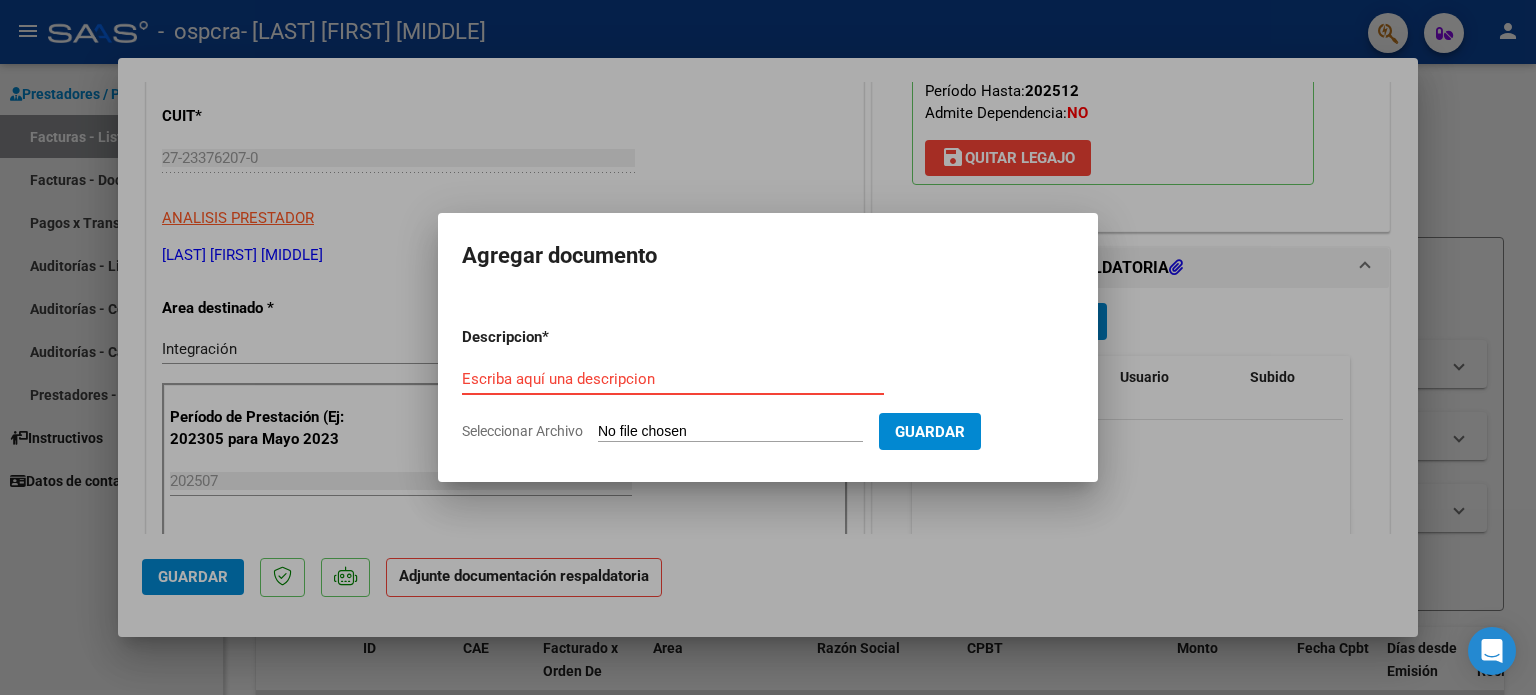 click on "Escriba aquí una descripcion" at bounding box center (673, 379) 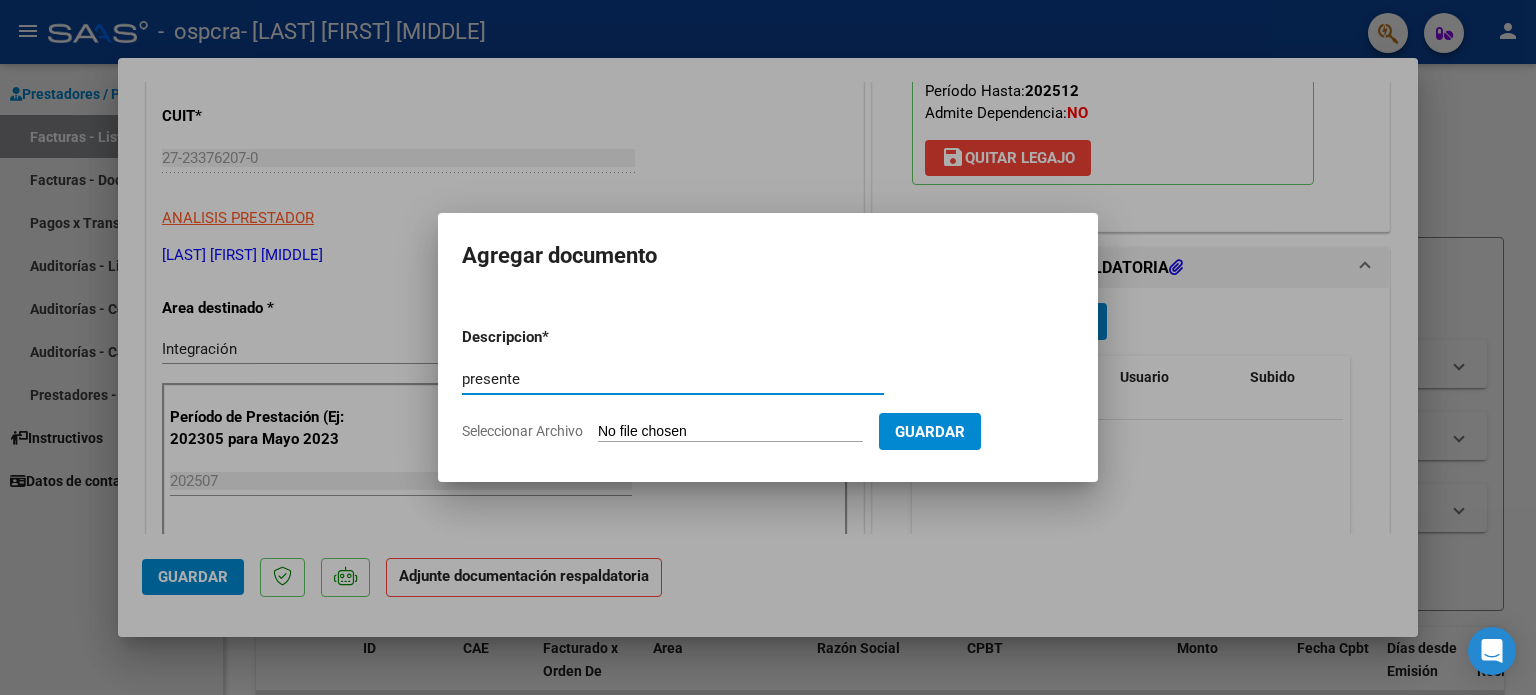 type on "presente" 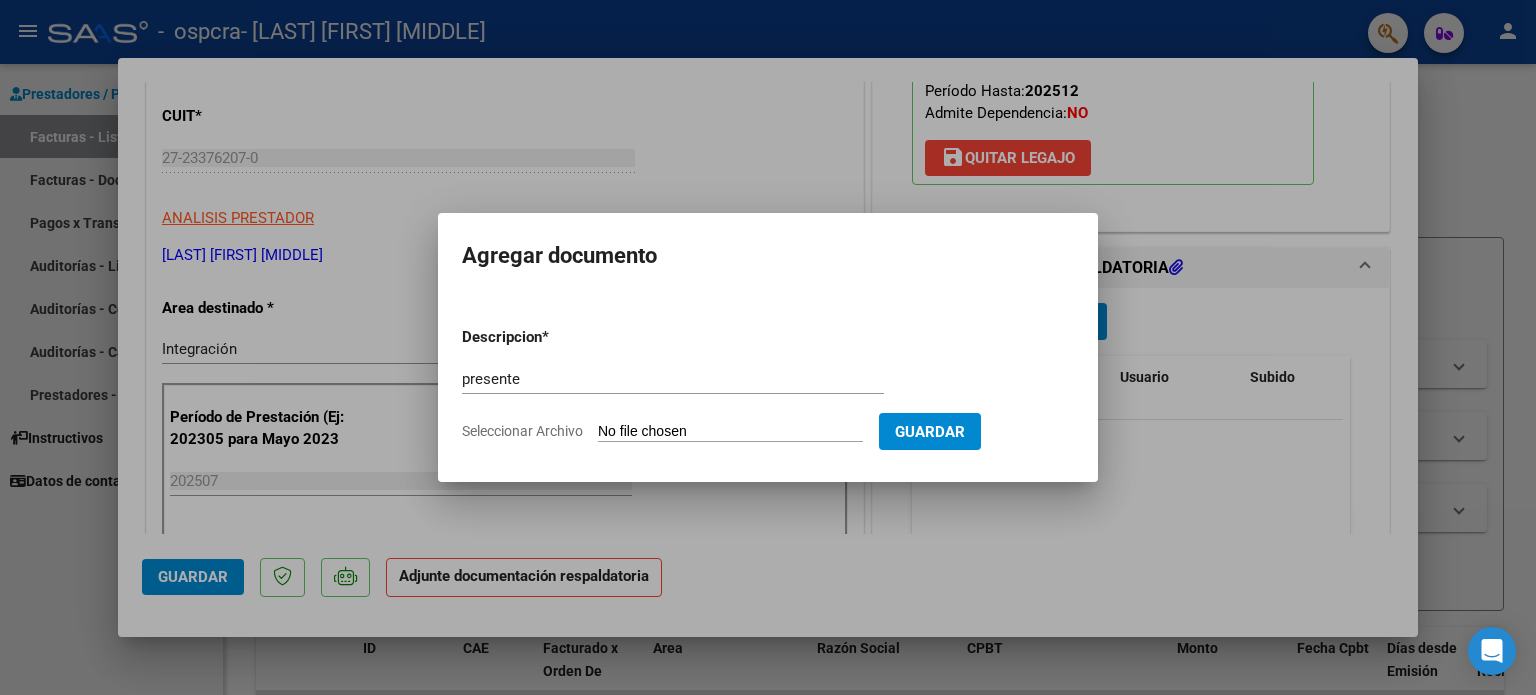 click on "Seleccionar Archivo" 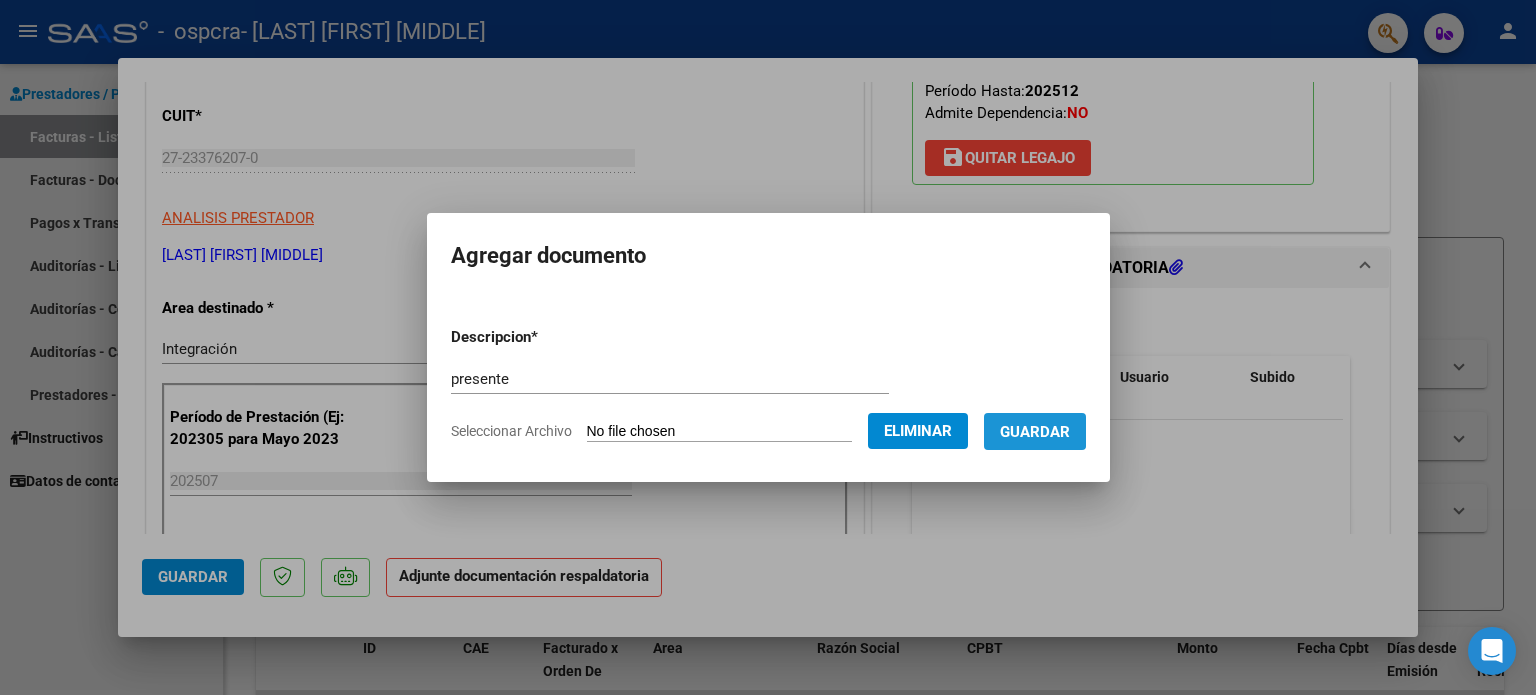 click on "Guardar" at bounding box center [1035, 431] 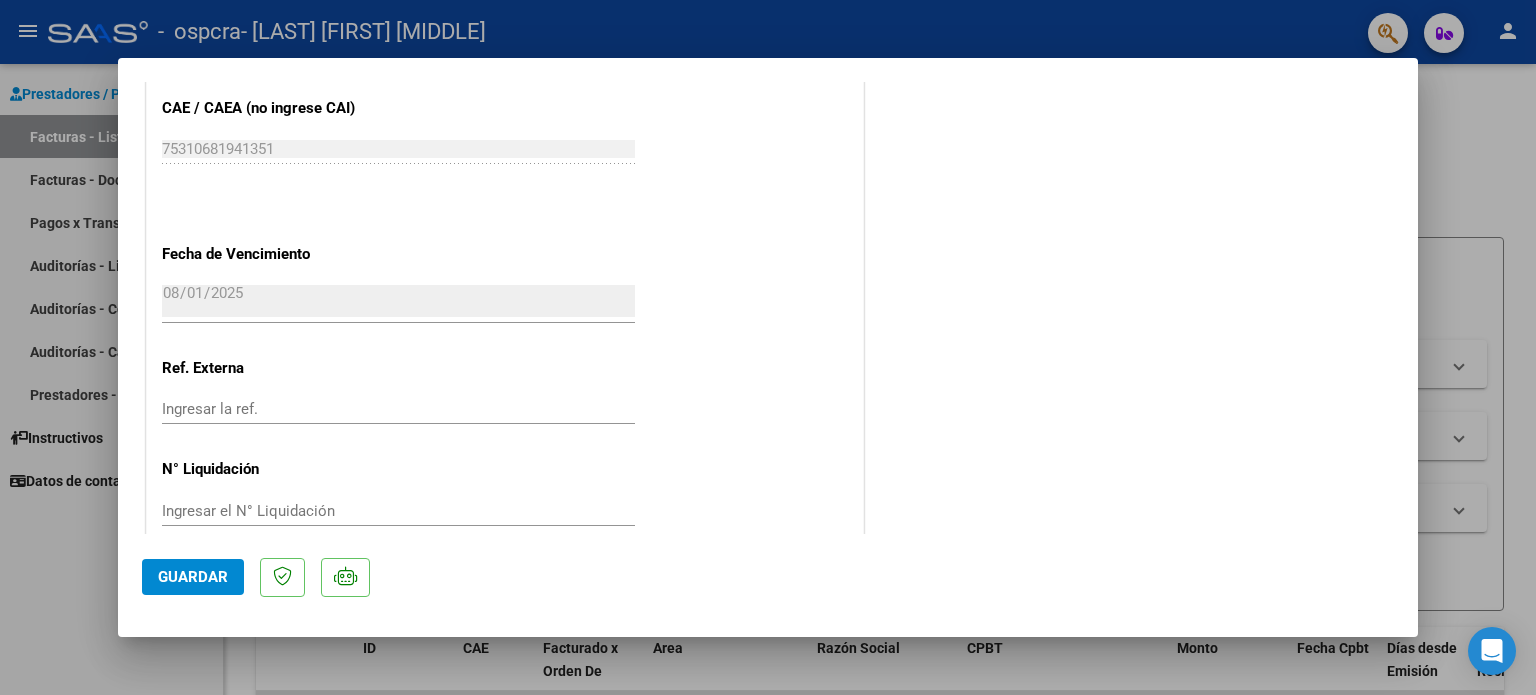 scroll, scrollTop: 1336, scrollLeft: 0, axis: vertical 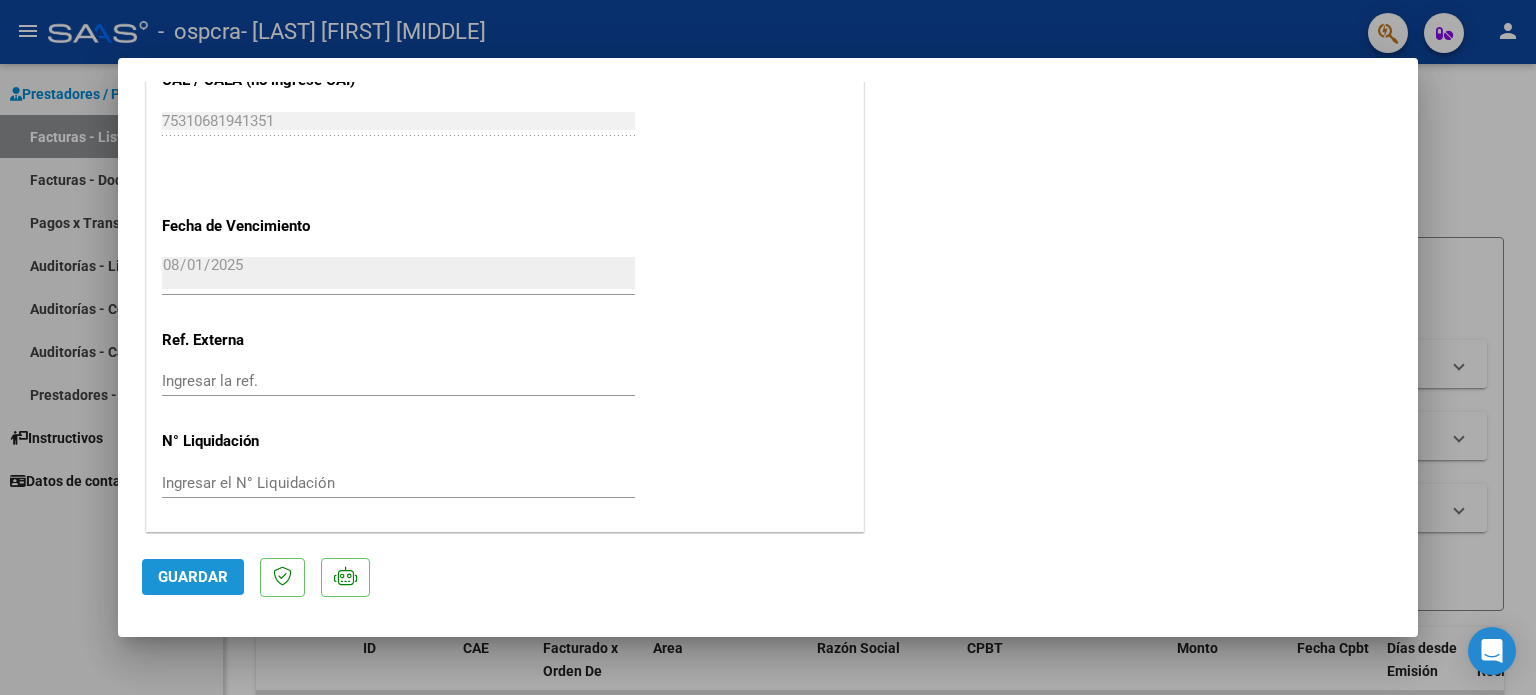 click on "Guardar" 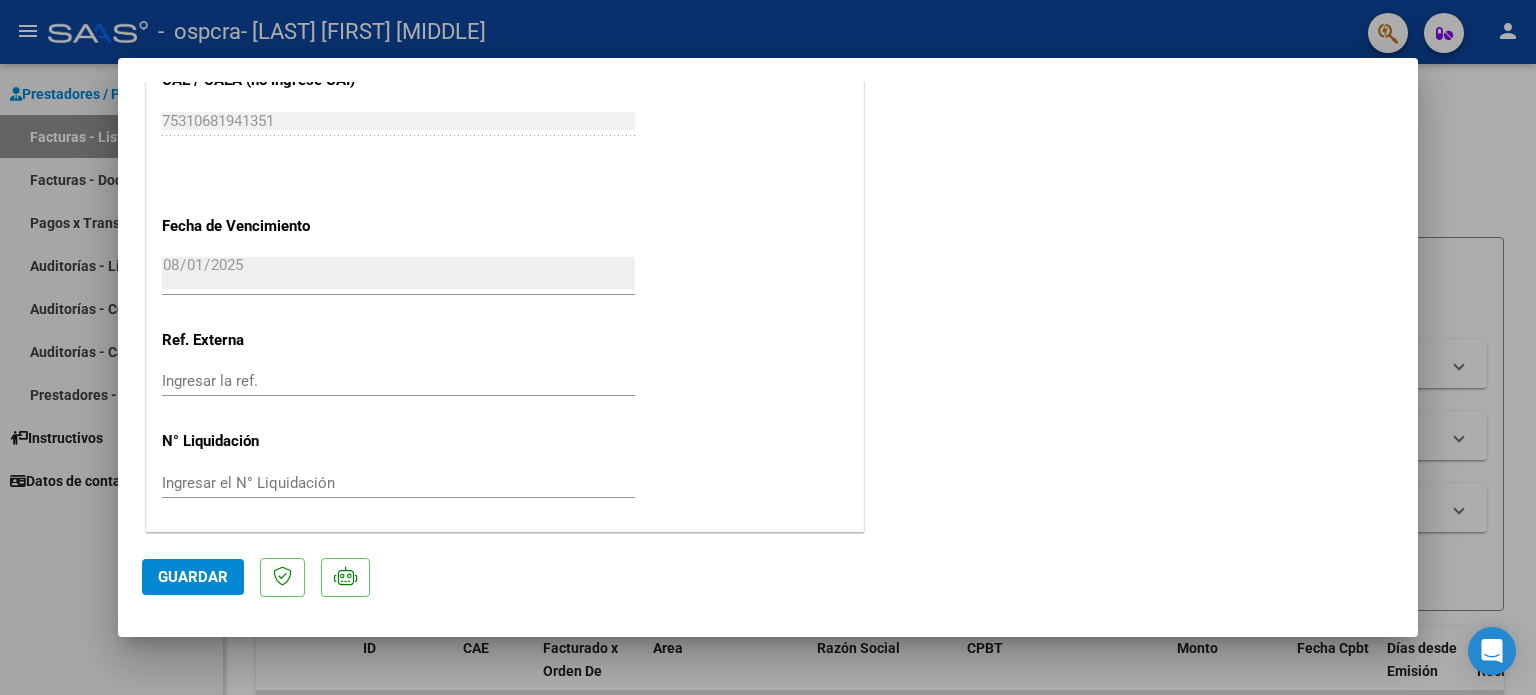 click at bounding box center [768, 347] 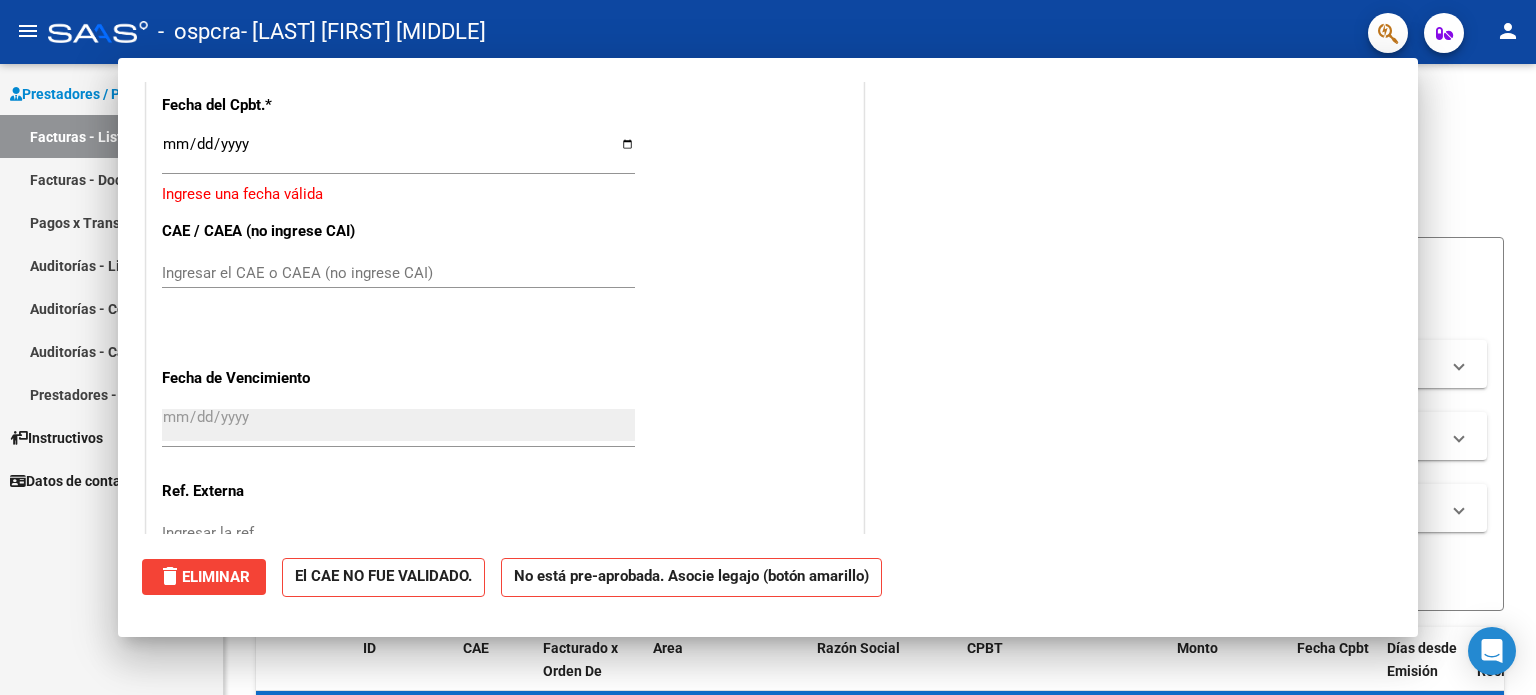 scroll, scrollTop: 1487, scrollLeft: 0, axis: vertical 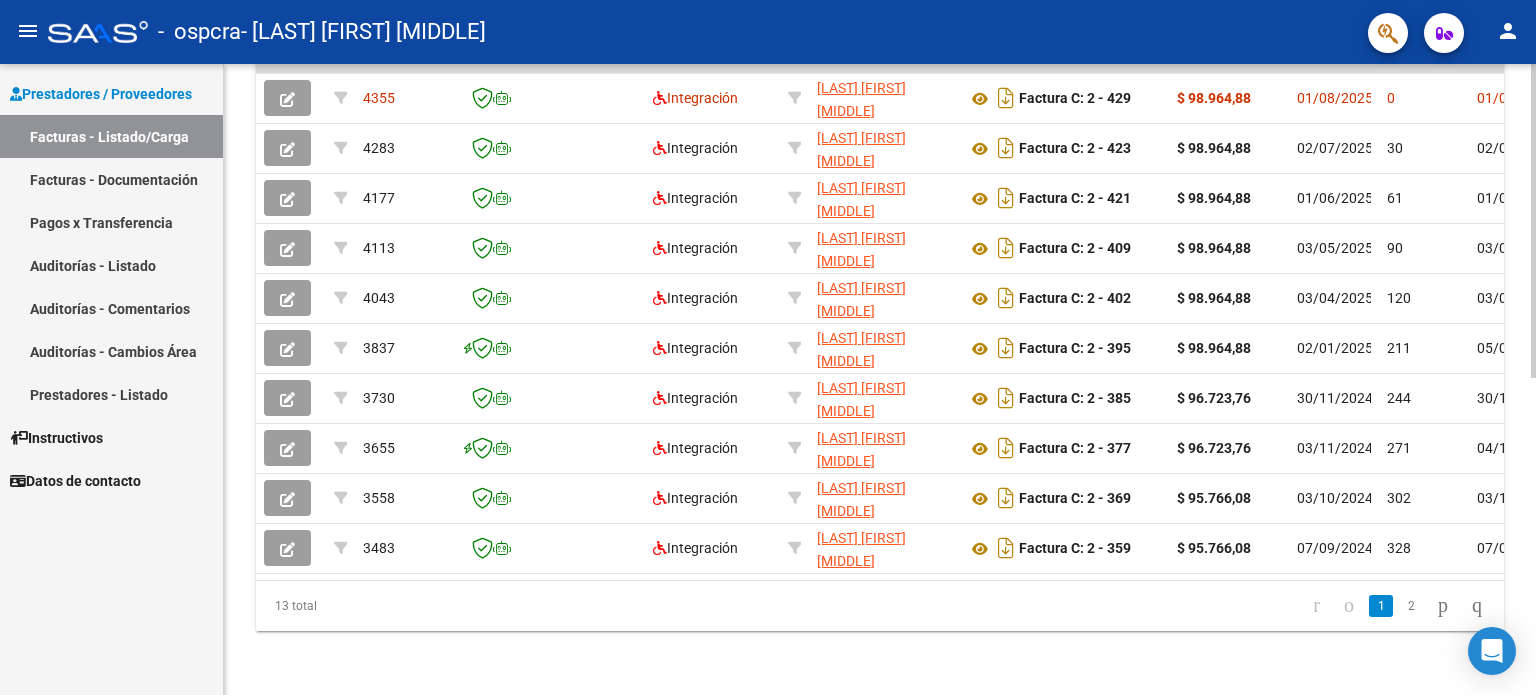 click 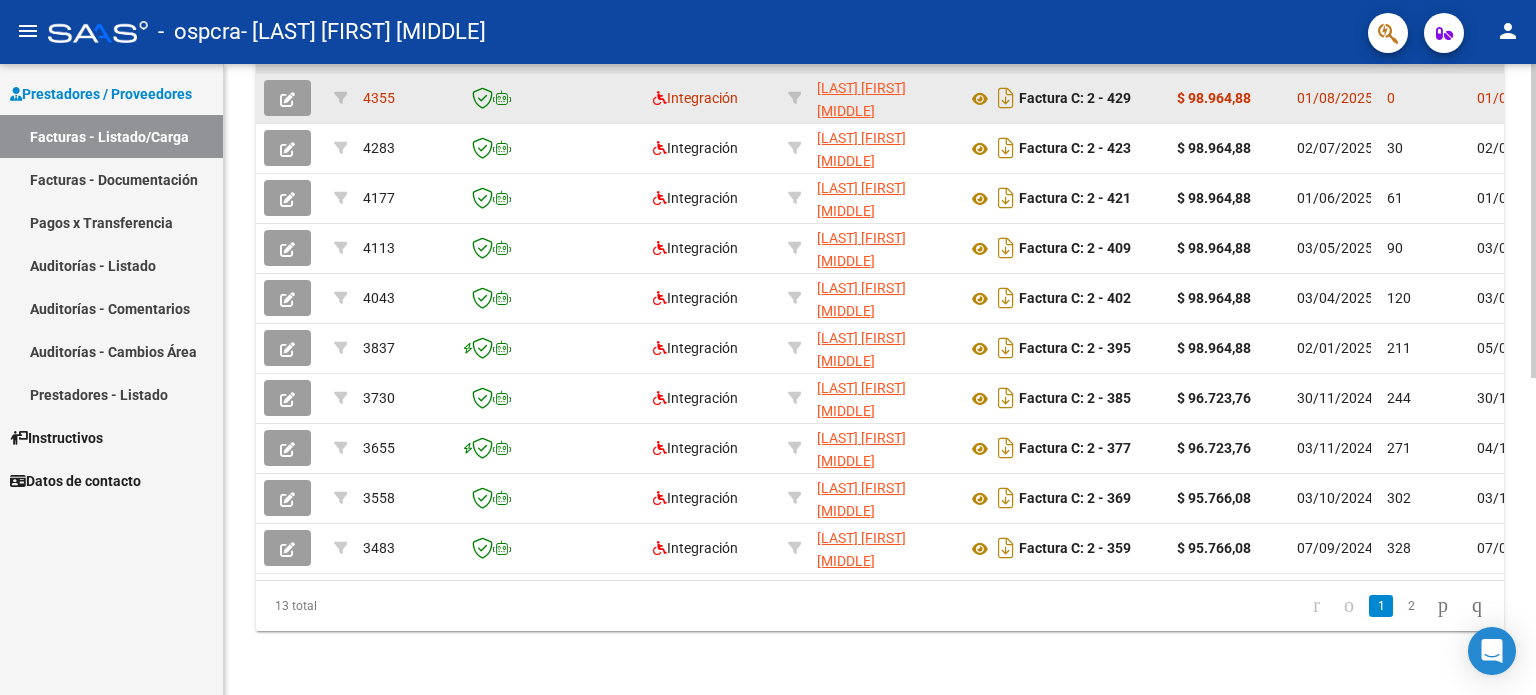 click on "0" 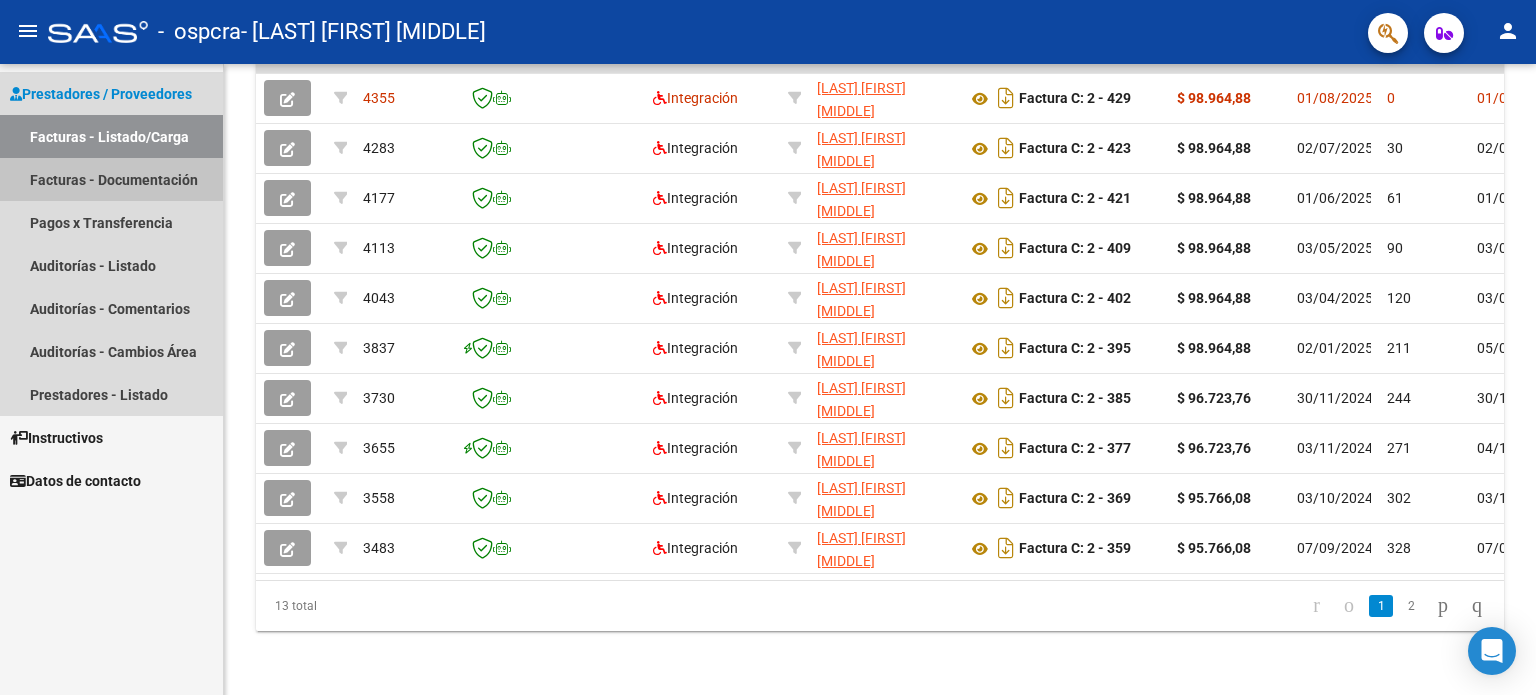 click on "Facturas - Documentación" at bounding box center (111, 179) 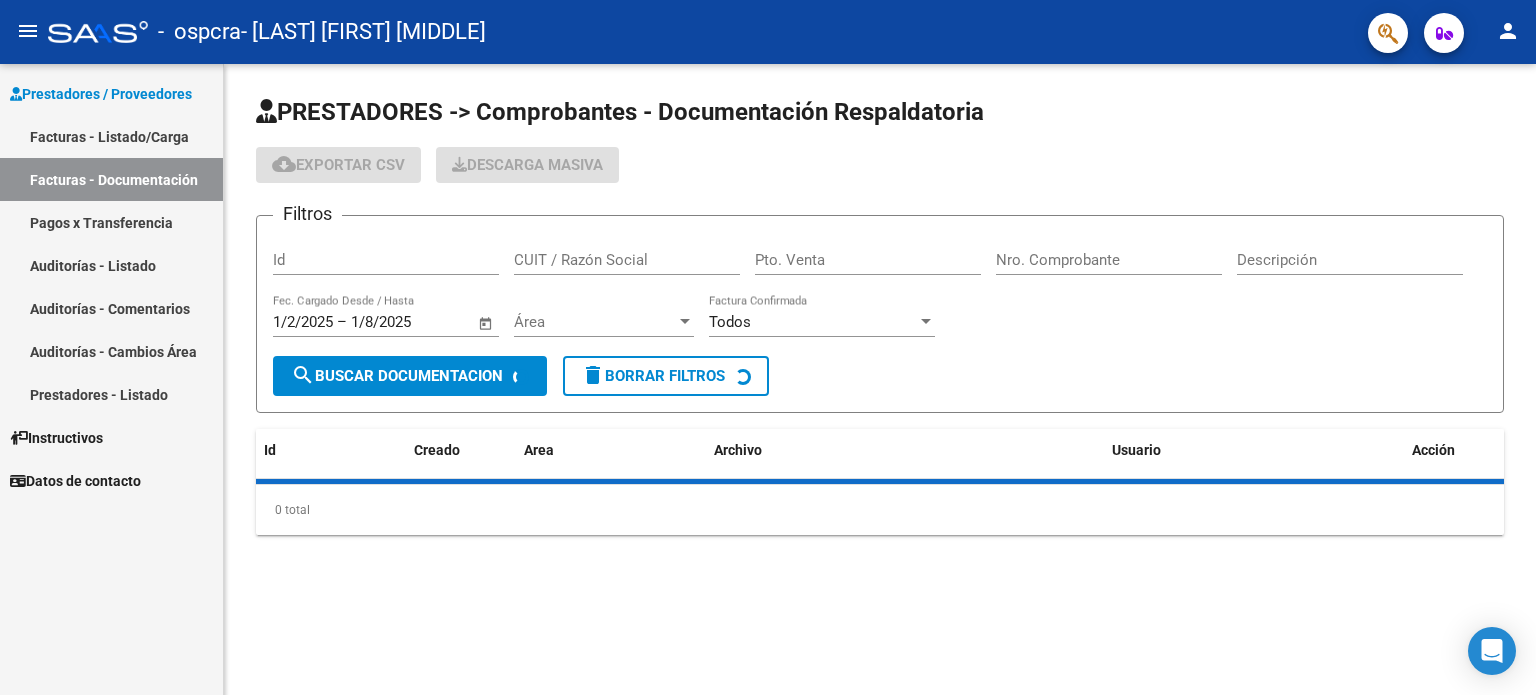 scroll, scrollTop: 0, scrollLeft: 0, axis: both 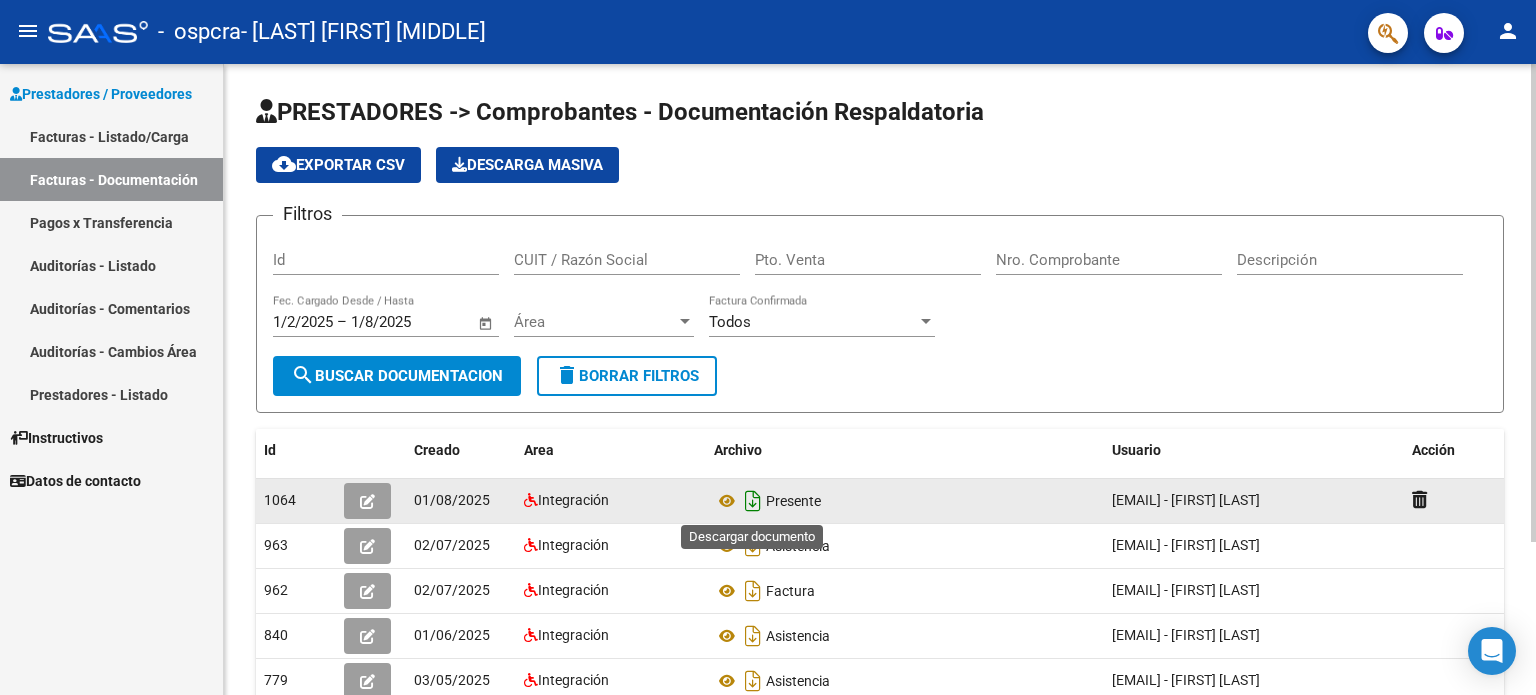 click 